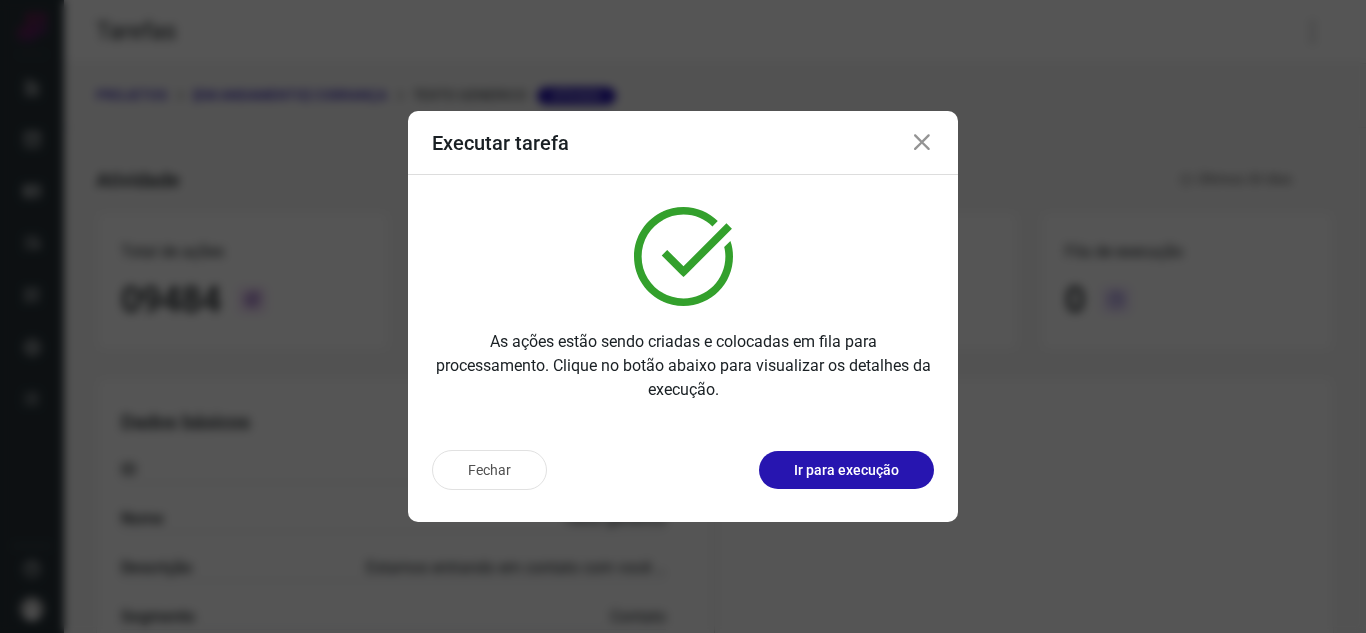 click at bounding box center [922, 143] 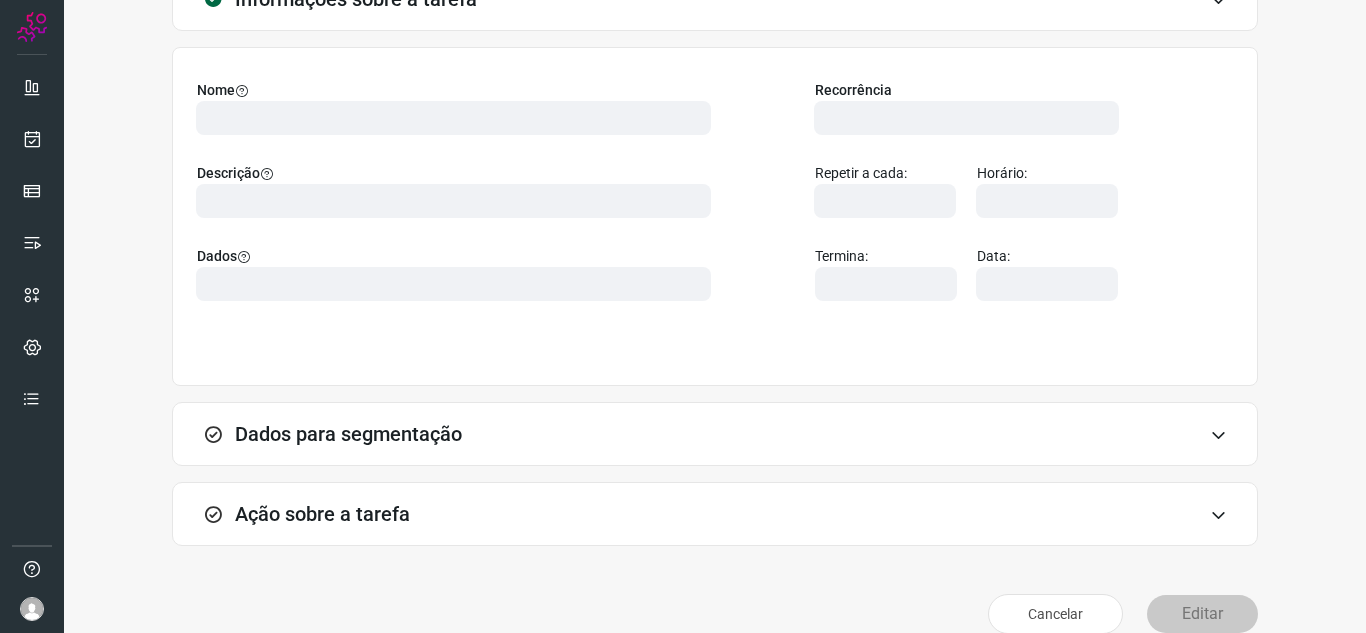 scroll, scrollTop: 177, scrollLeft: 0, axis: vertical 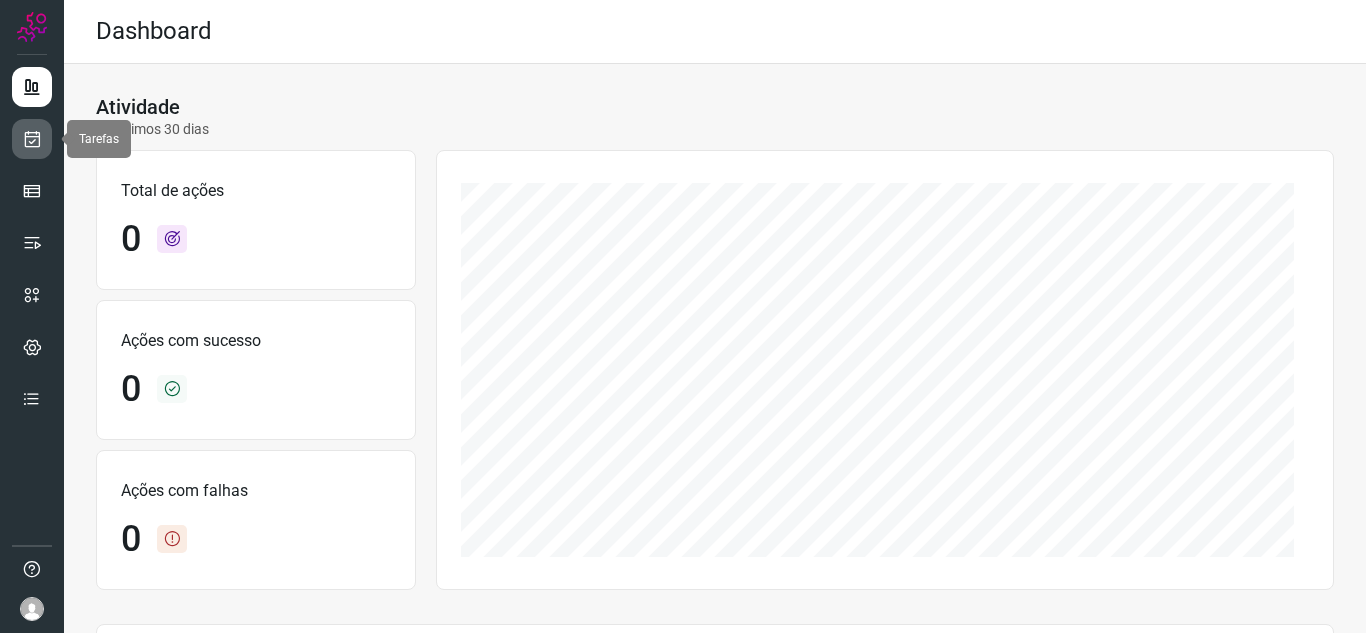 click at bounding box center (32, 139) 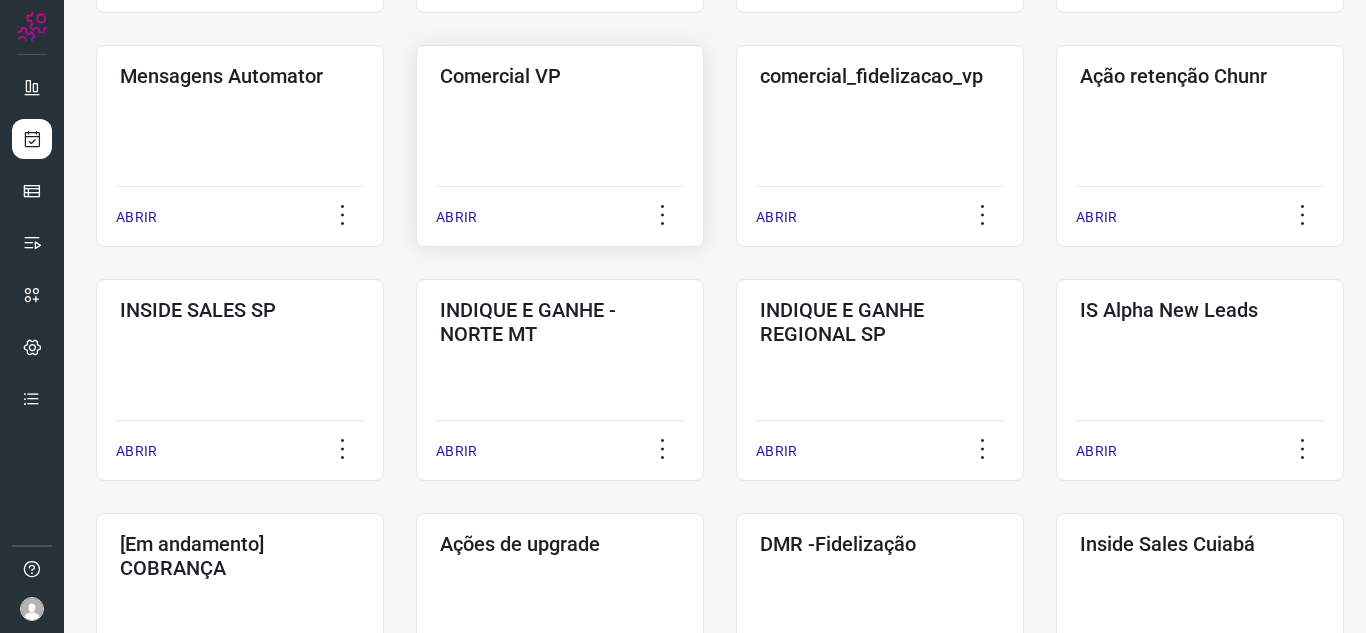 scroll, scrollTop: 500, scrollLeft: 0, axis: vertical 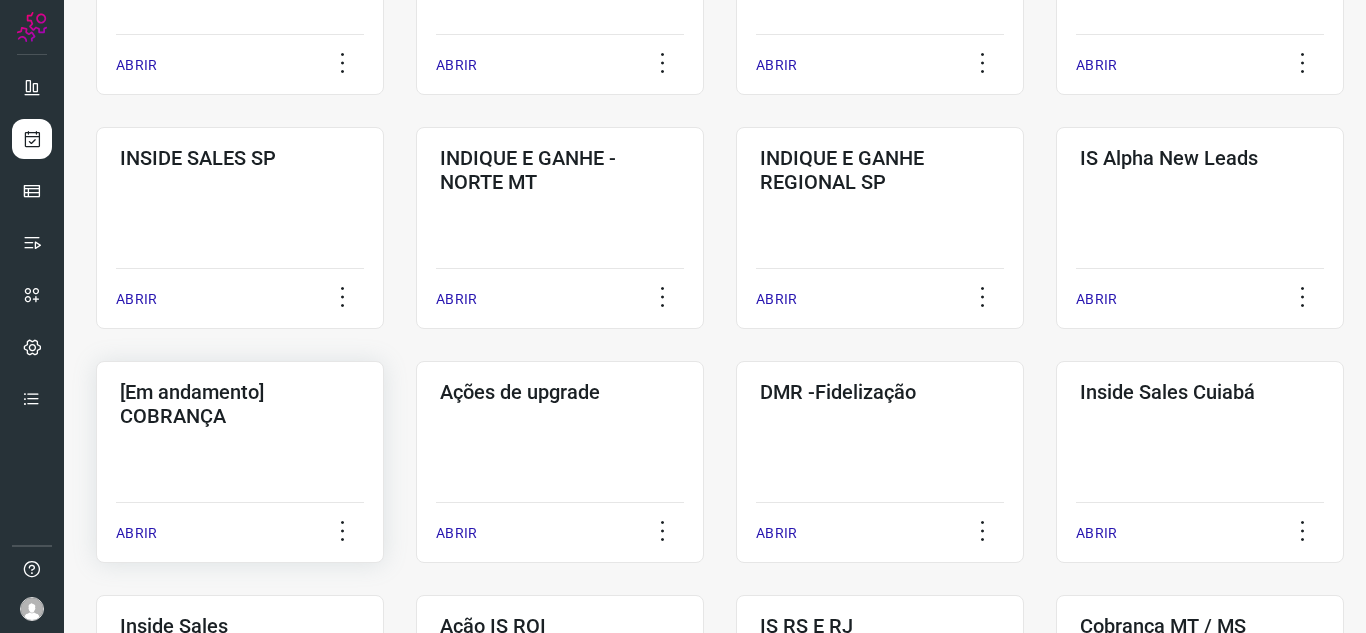 click on "[Em andamento] COBRANÇA" at bounding box center (240, 404) 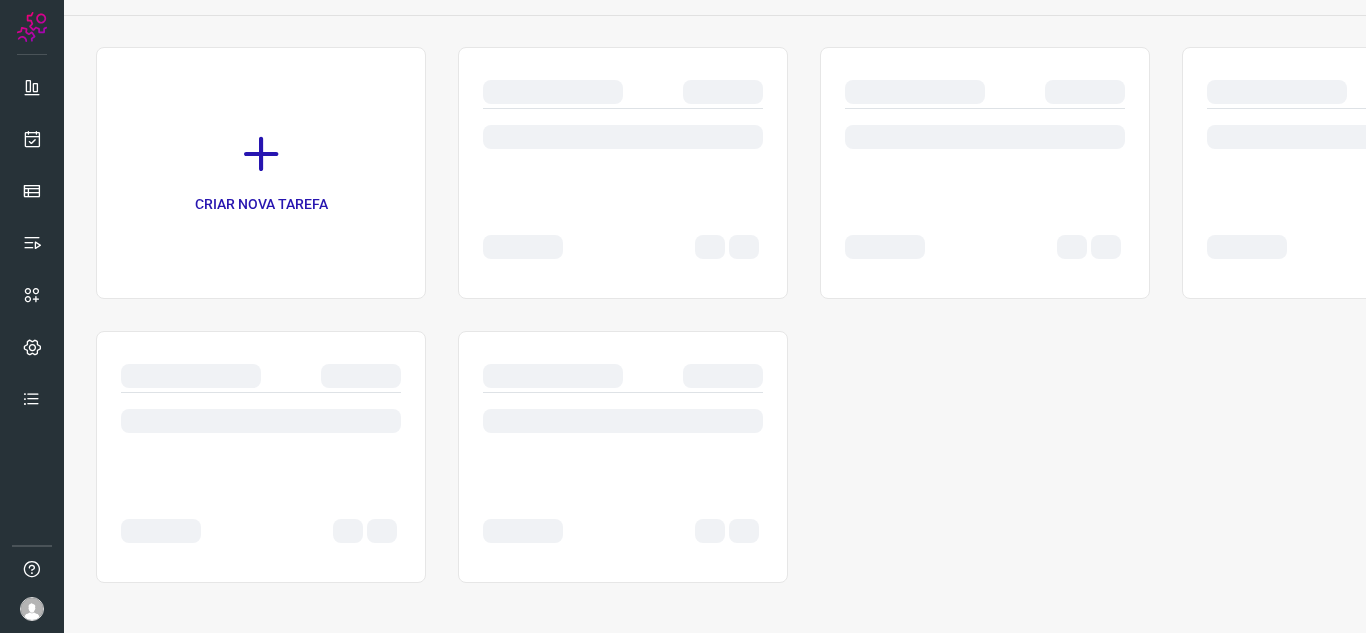 scroll, scrollTop: 112, scrollLeft: 0, axis: vertical 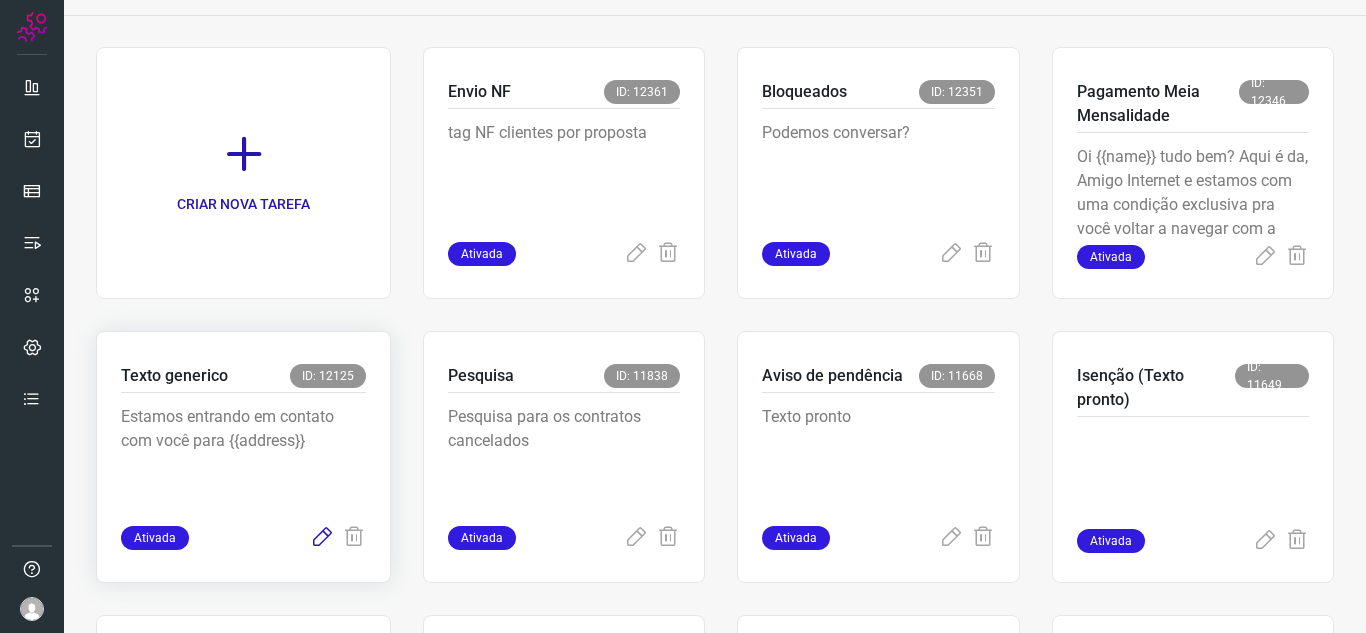 click at bounding box center (322, 538) 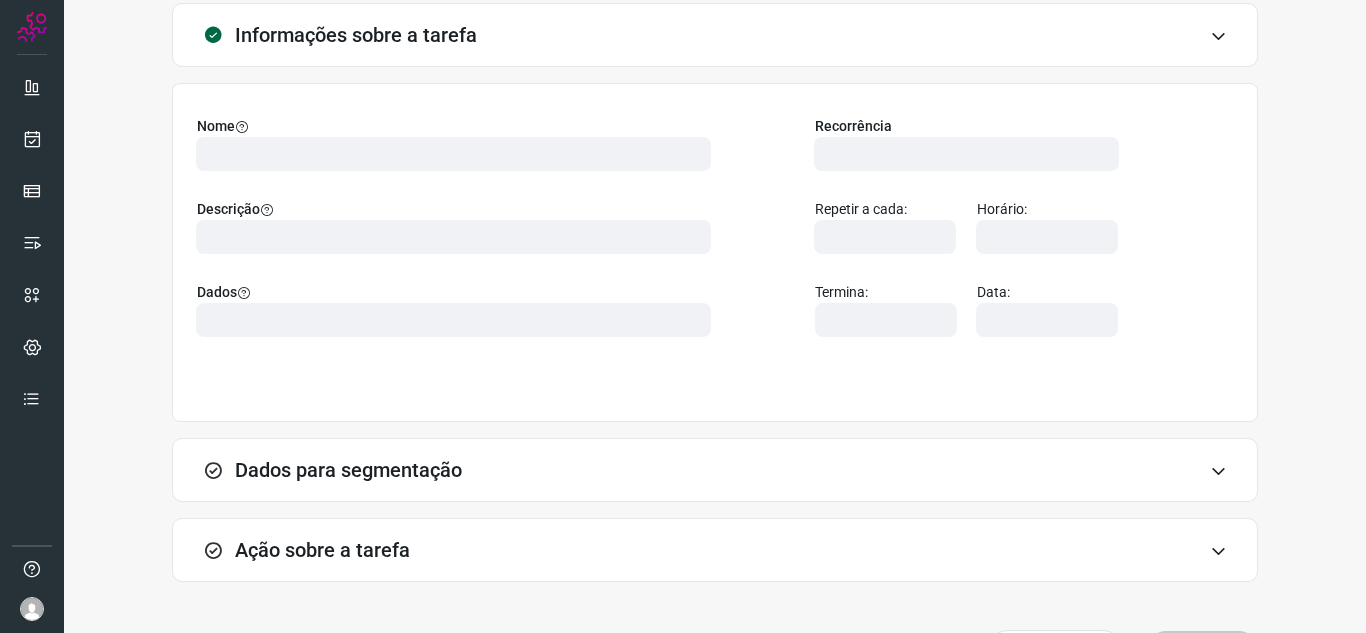 type on "569901" 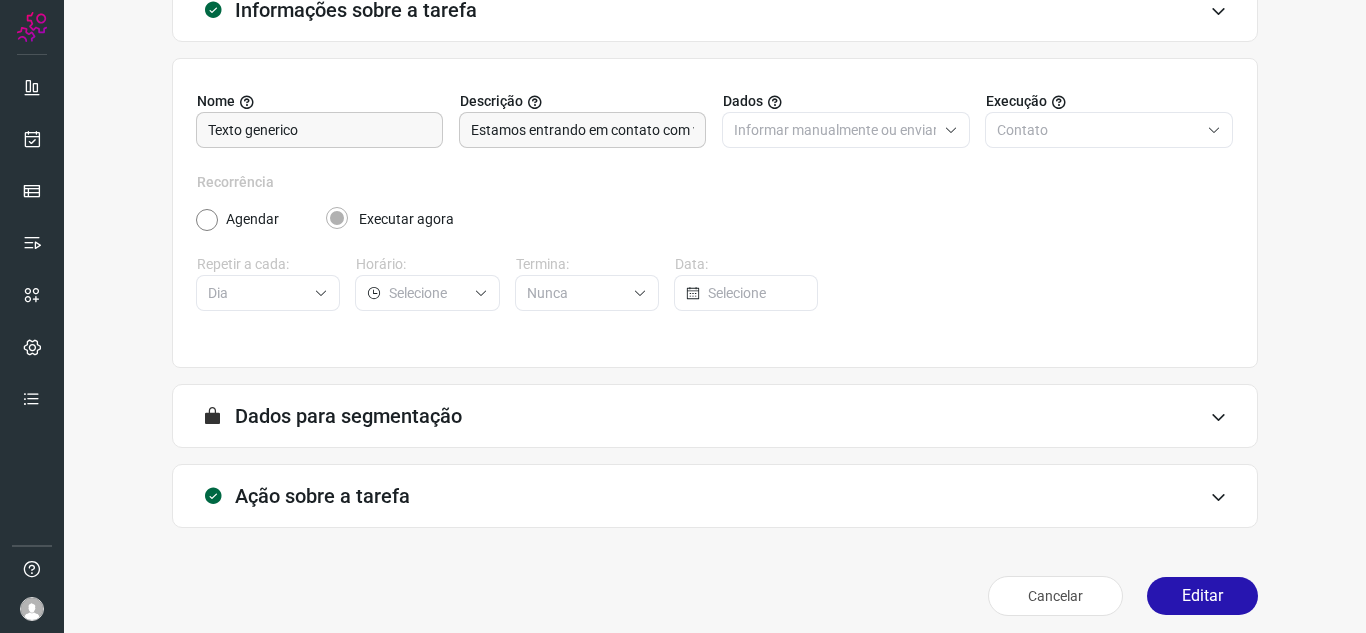 scroll, scrollTop: 148, scrollLeft: 0, axis: vertical 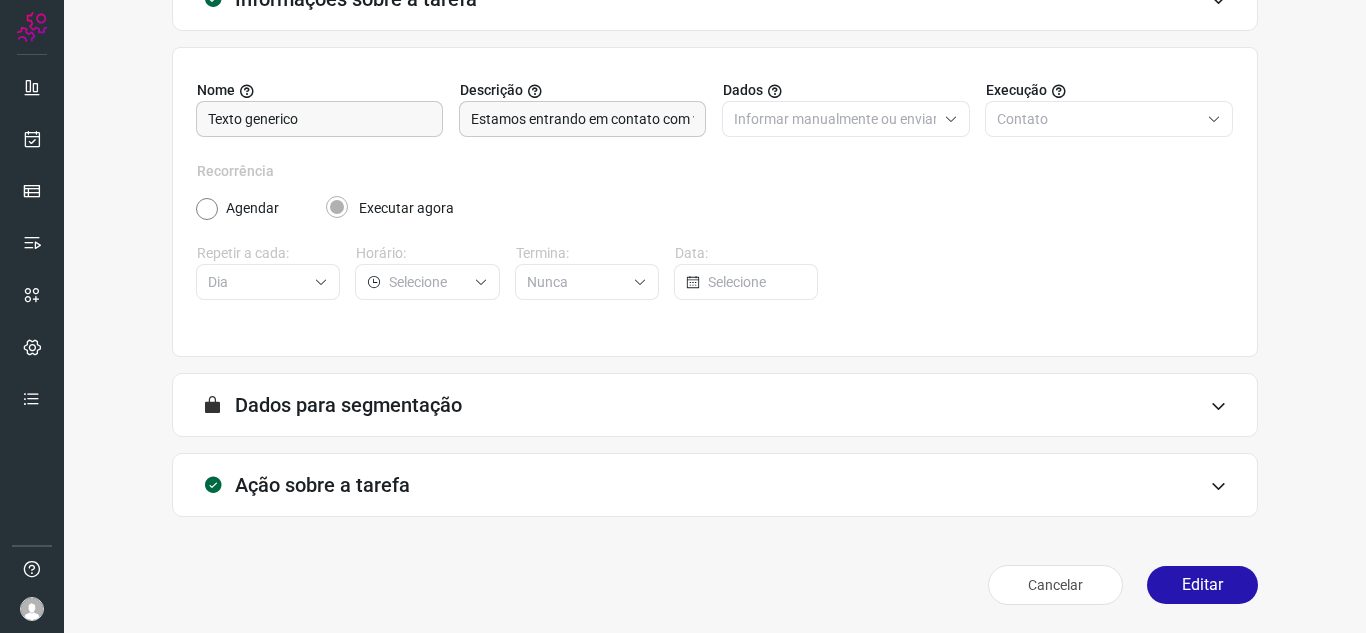 click on "Ação sobre a tarefa" at bounding box center (715, 485) 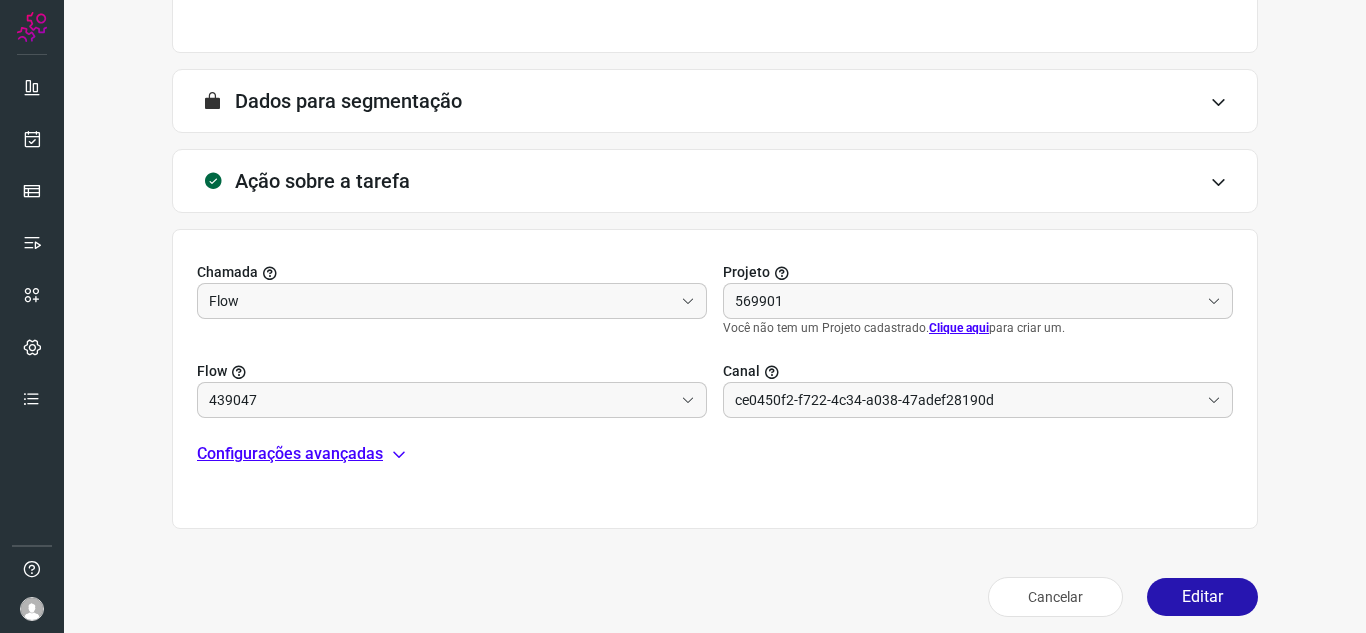 scroll, scrollTop: 464, scrollLeft: 0, axis: vertical 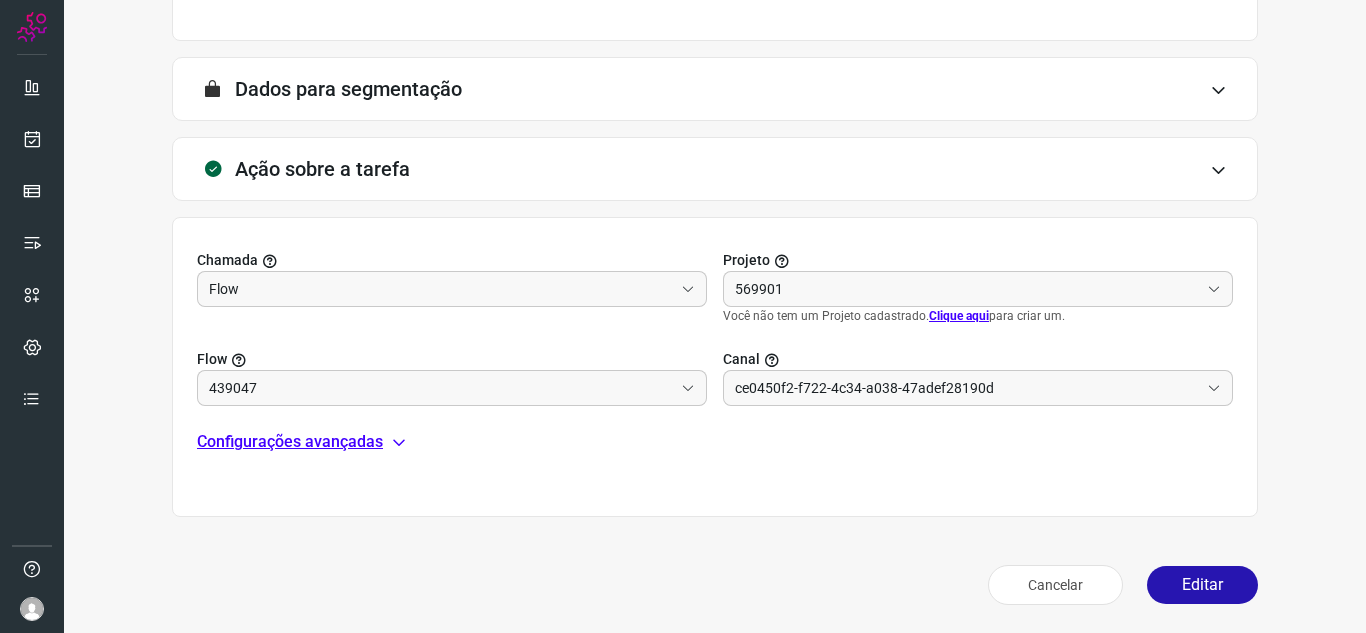 click on "Configurações avançadas" at bounding box center [290, 442] 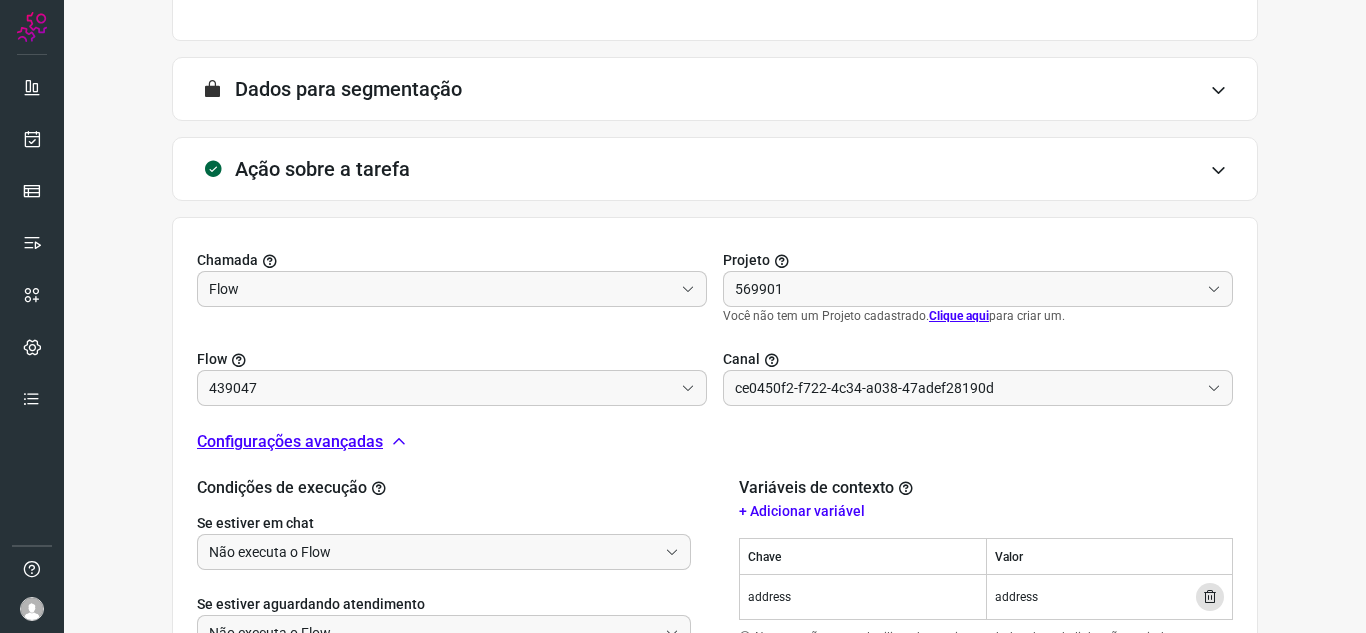 type on "Amigo 0800" 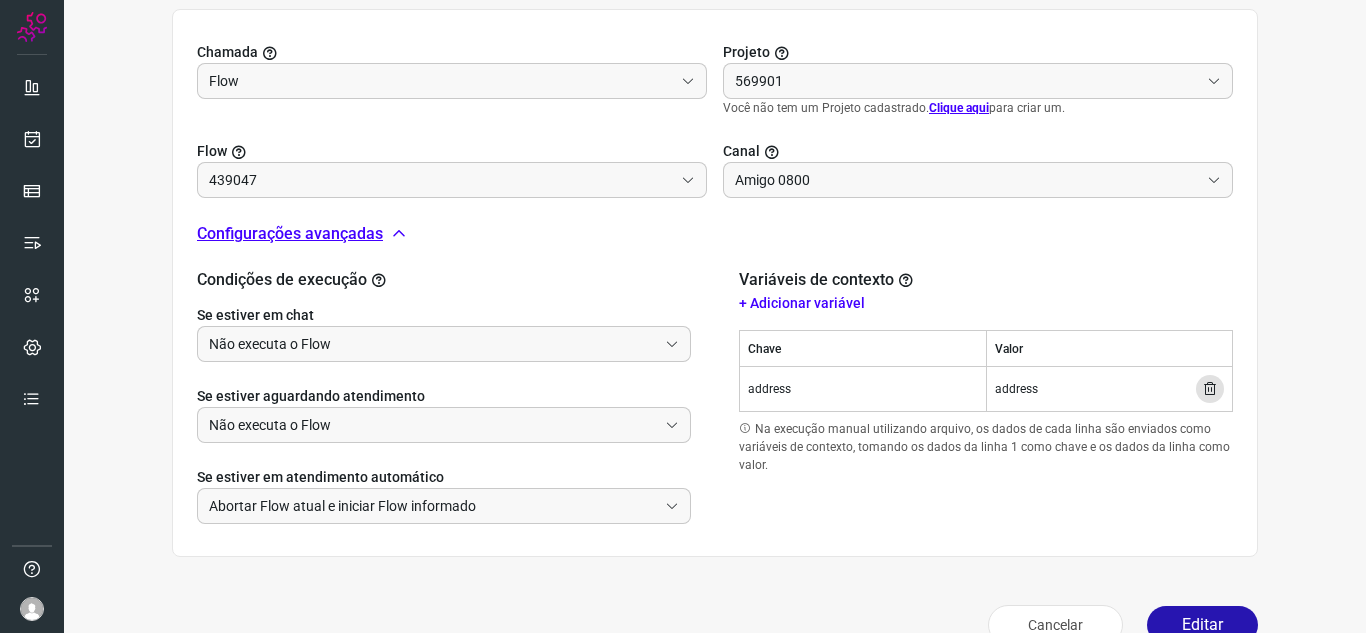 scroll, scrollTop: 712, scrollLeft: 0, axis: vertical 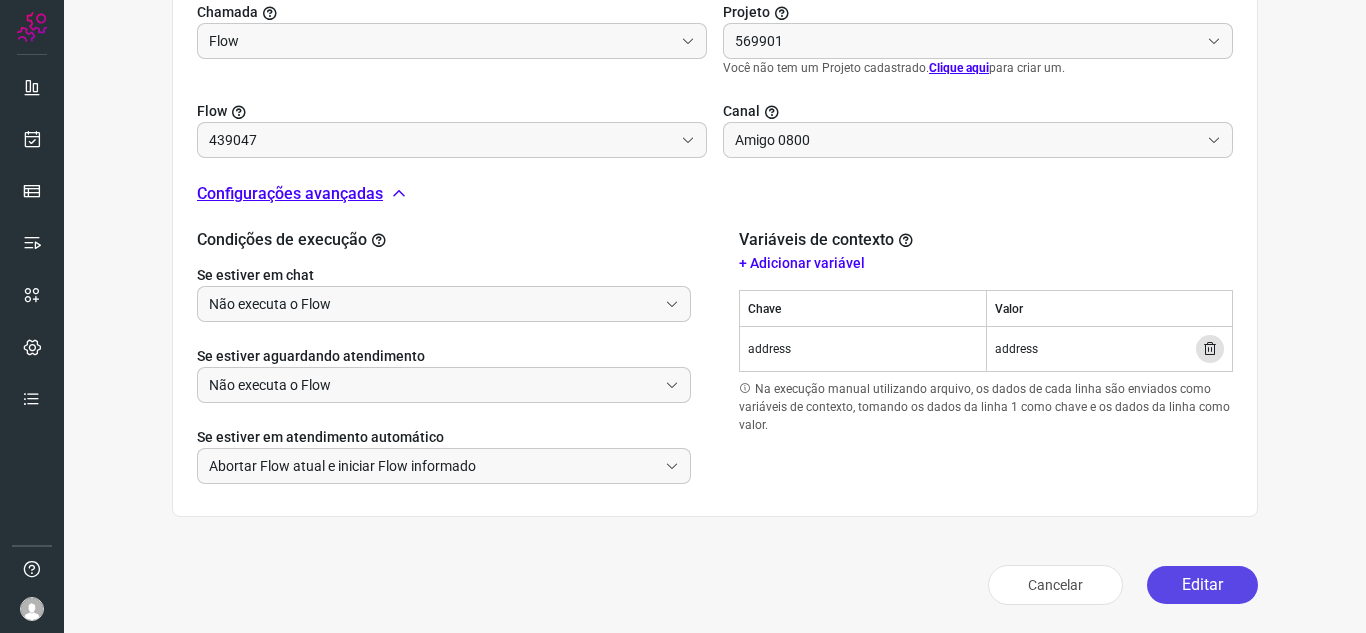 click on "Editar" at bounding box center (1202, 585) 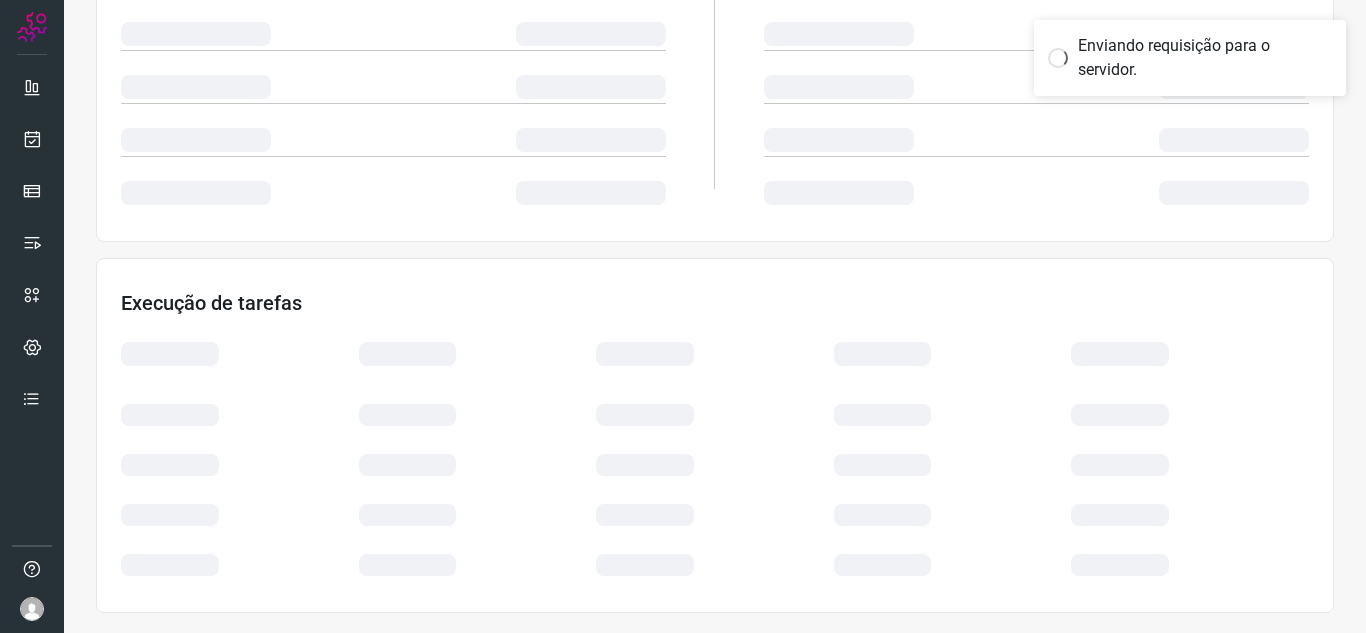 scroll, scrollTop: 400, scrollLeft: 0, axis: vertical 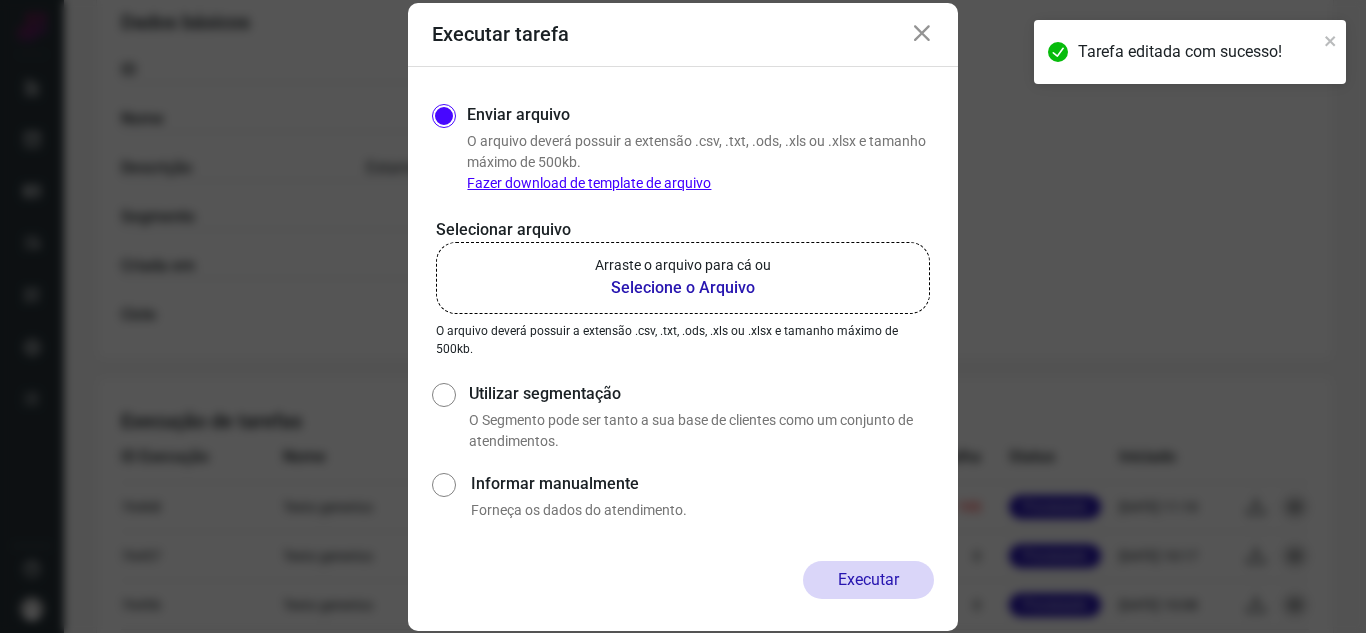 click on "Arraste o arquivo para cá ou" at bounding box center [683, 265] 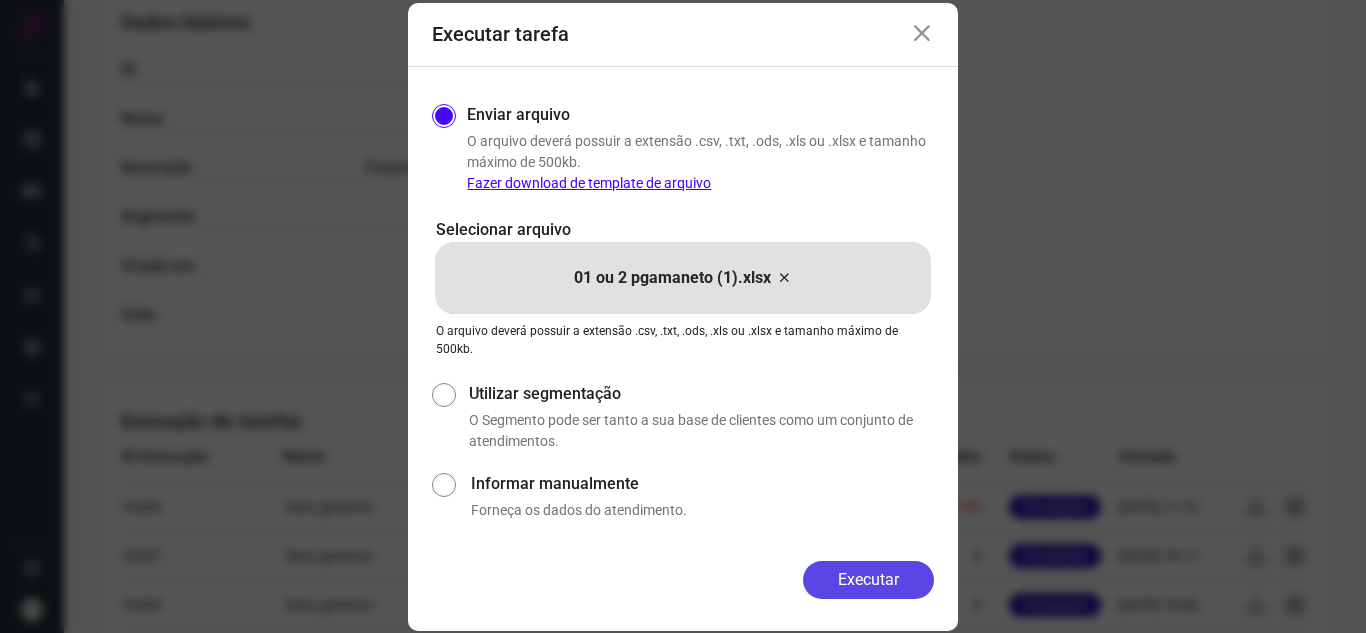 click on "Executar" at bounding box center (868, 580) 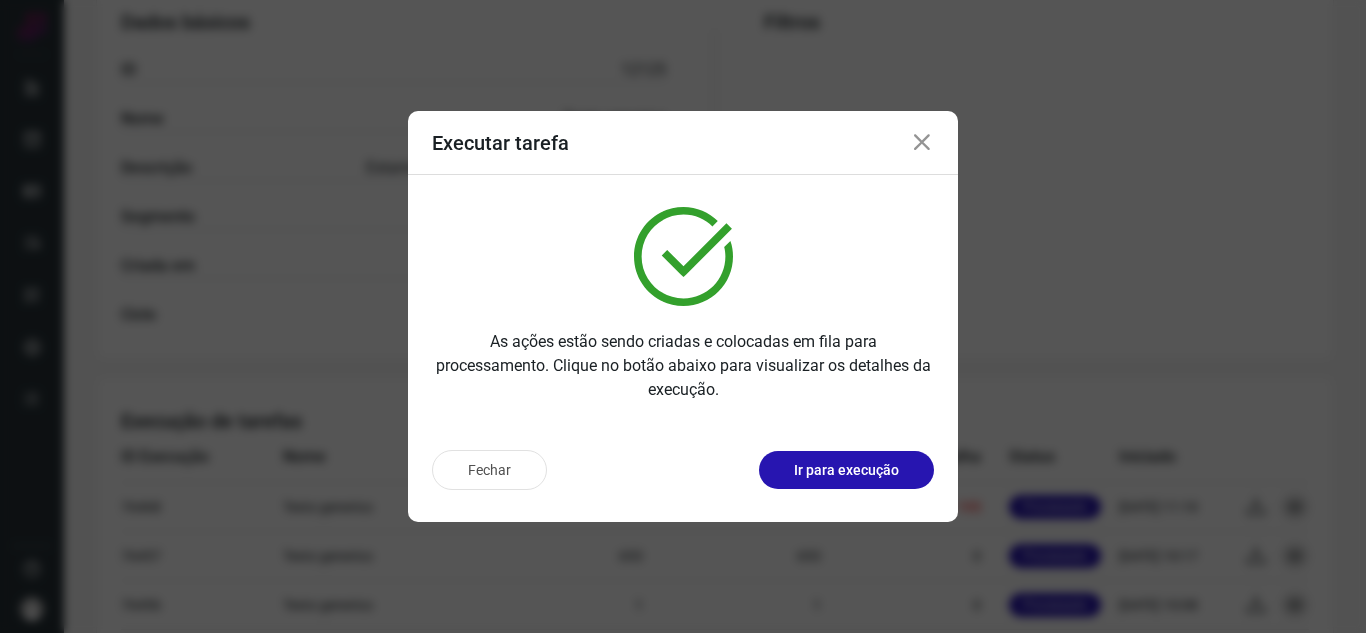 click at bounding box center (922, 143) 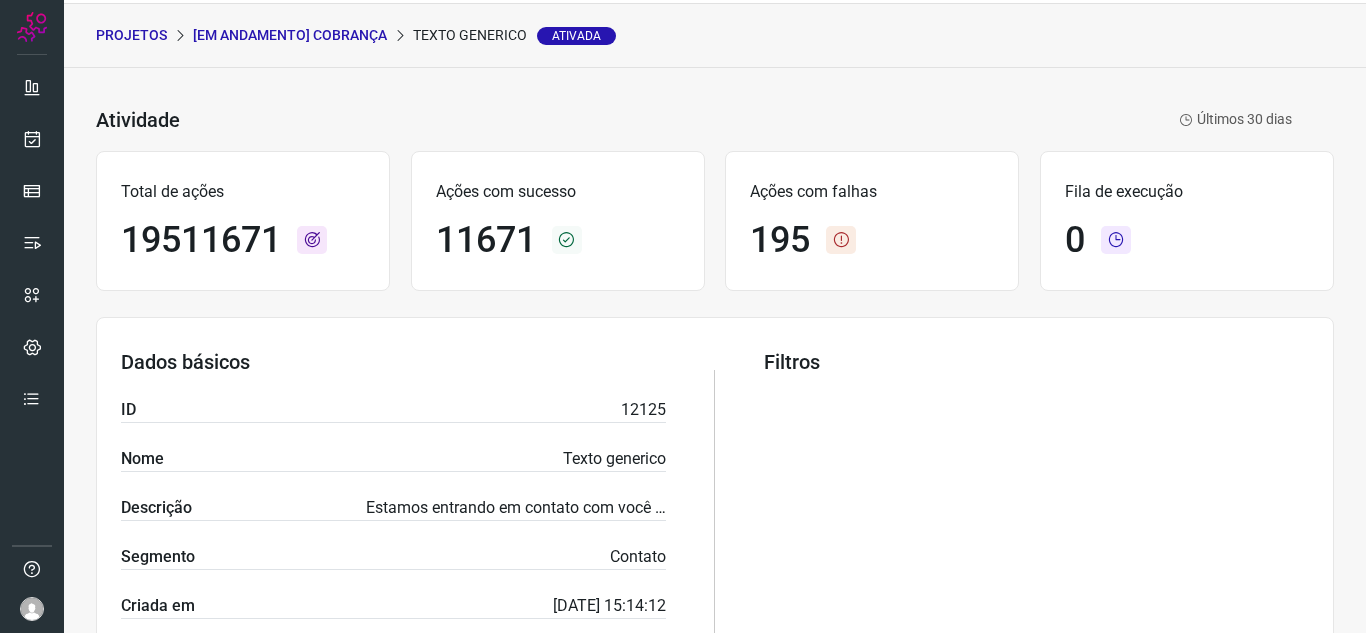 scroll, scrollTop: 0, scrollLeft: 0, axis: both 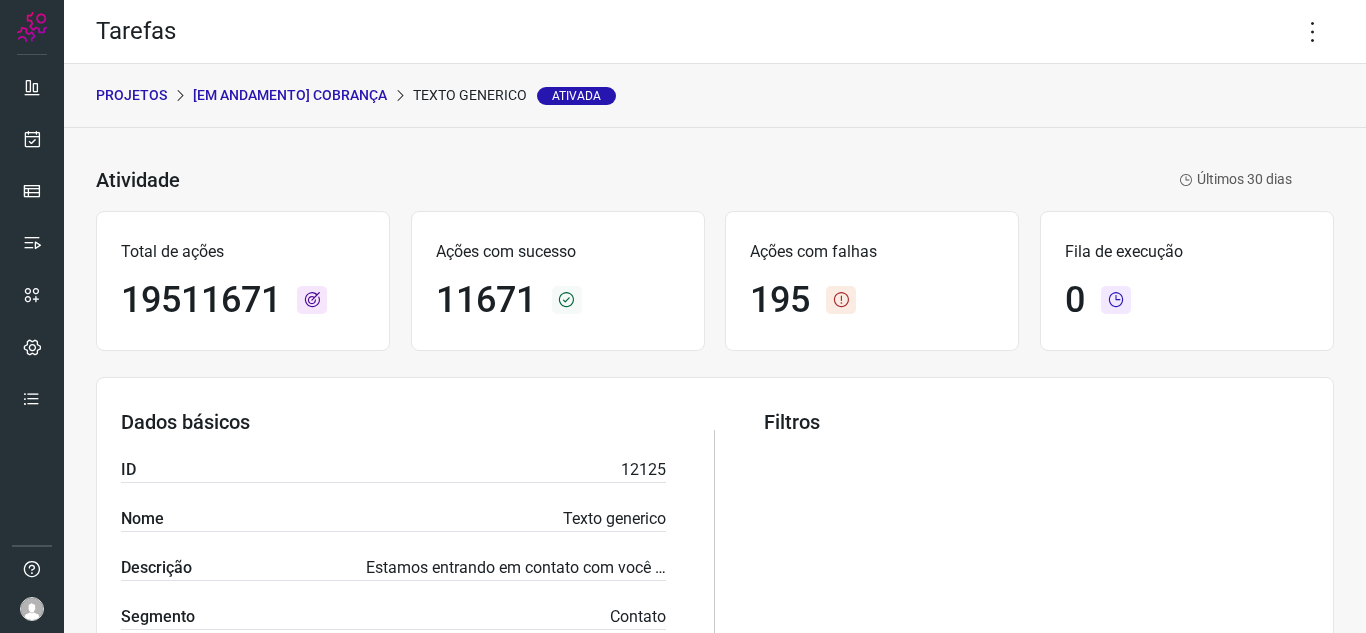 click on "[Em andamento] COBRANÇA" at bounding box center [290, 95] 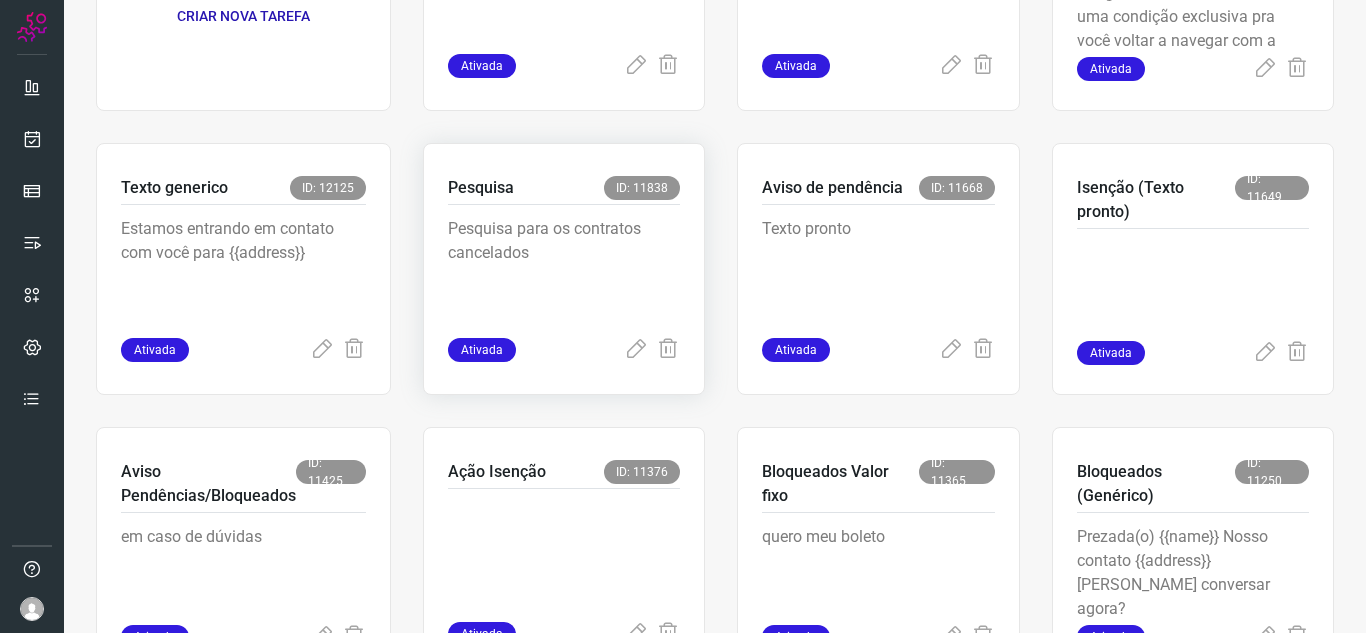 scroll, scrollTop: 396, scrollLeft: 0, axis: vertical 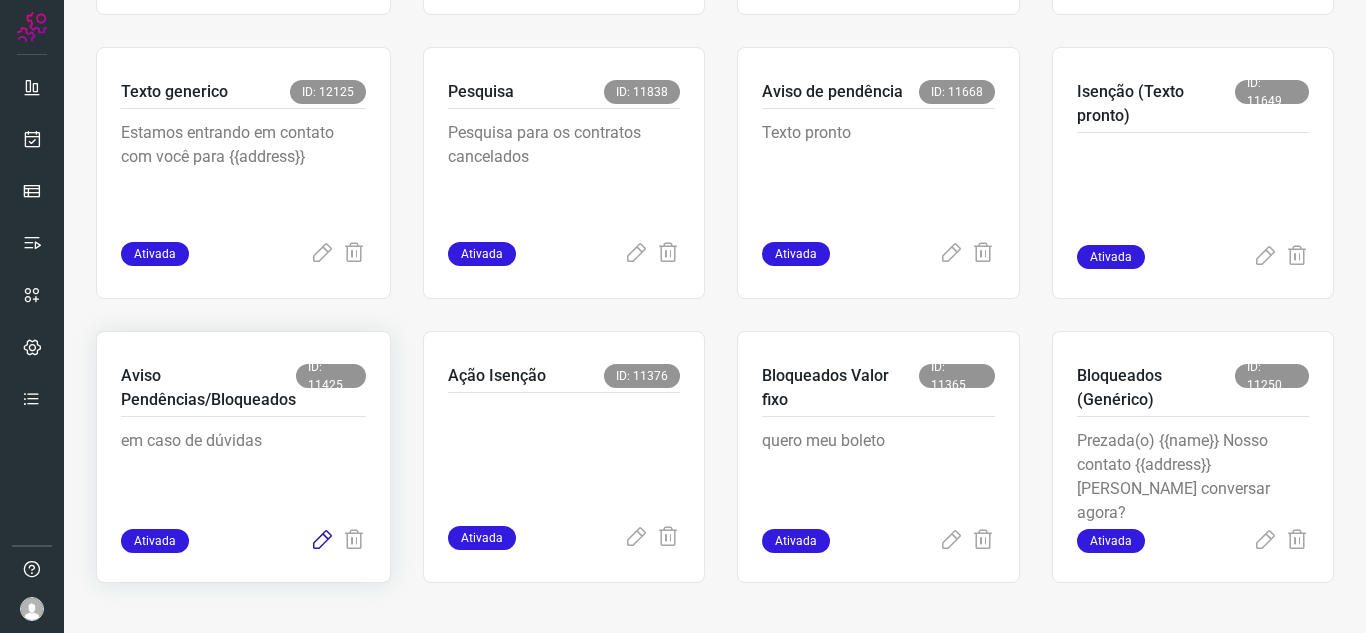 click at bounding box center [322, 541] 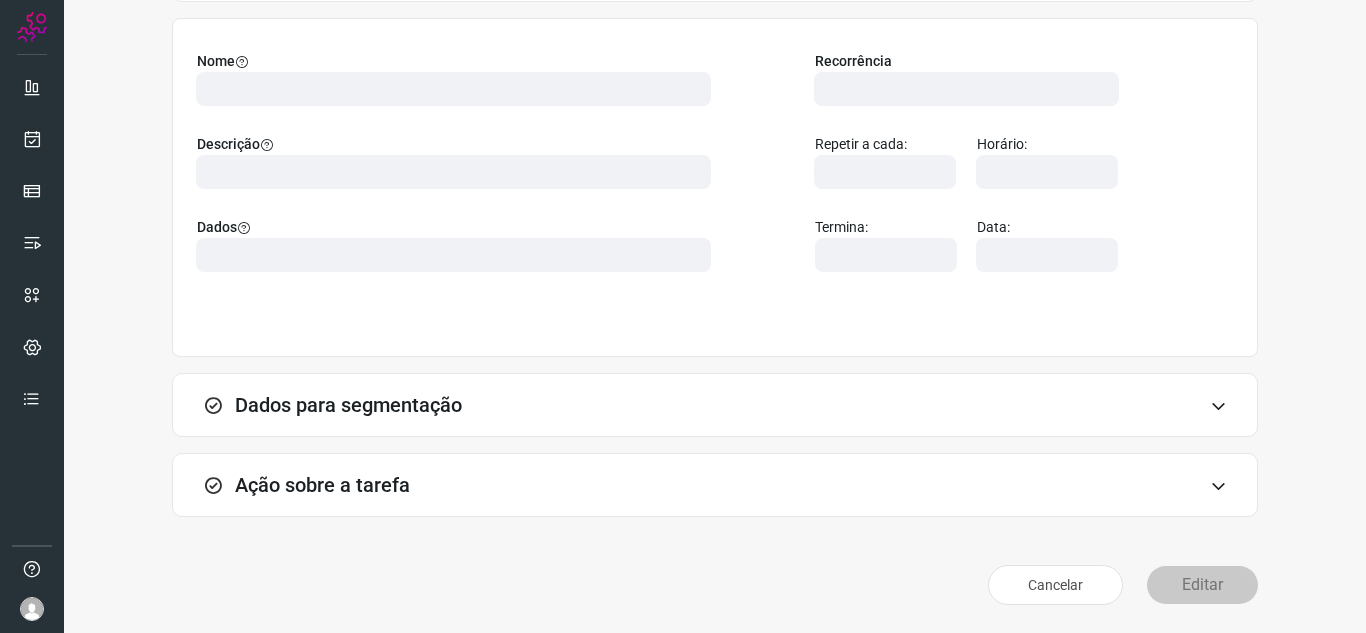 scroll, scrollTop: 0, scrollLeft: 0, axis: both 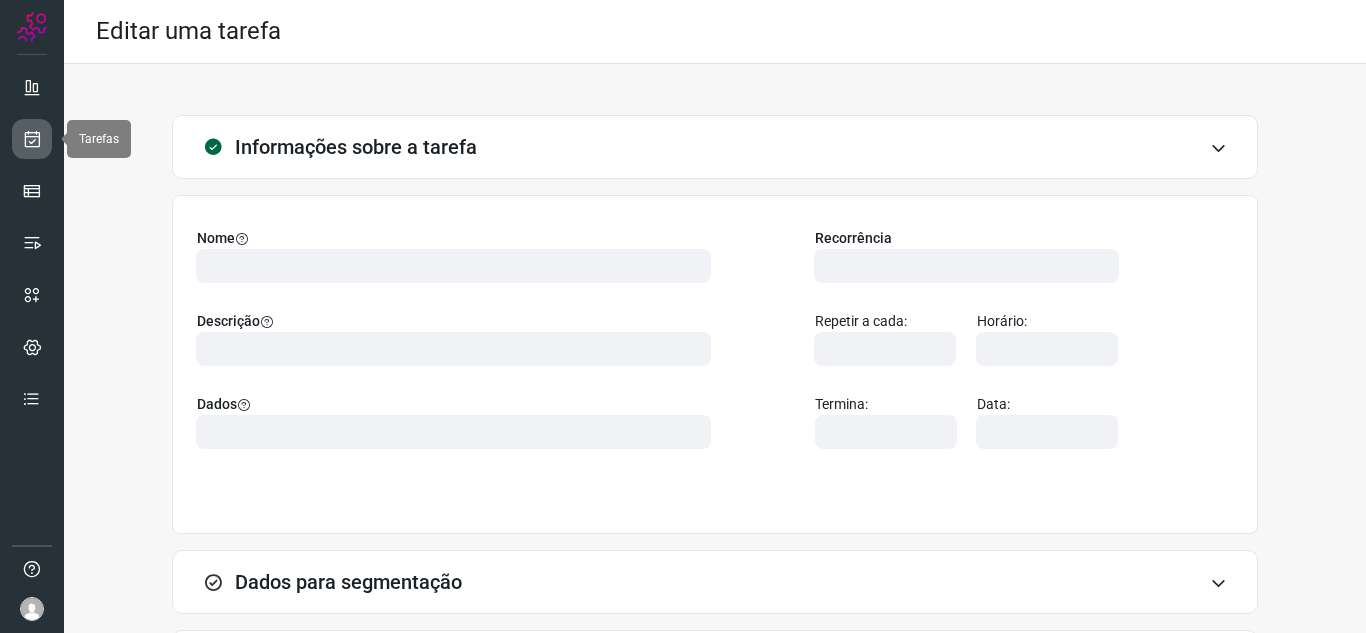 click at bounding box center [32, 139] 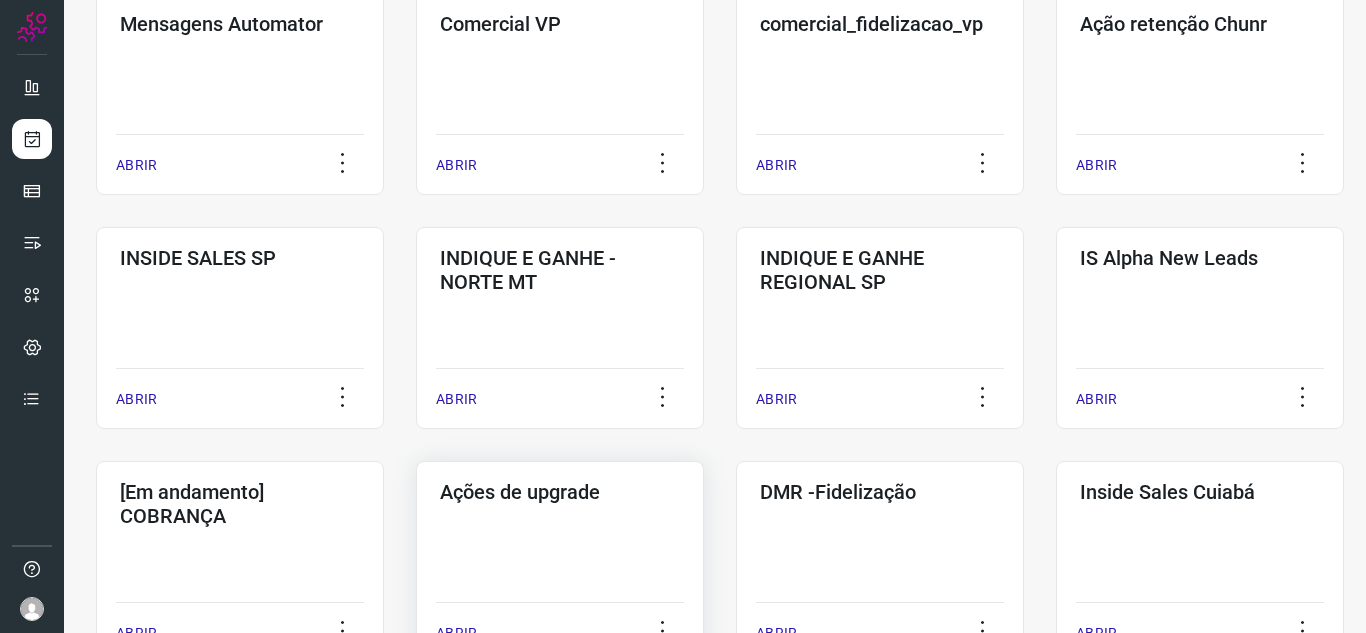 scroll, scrollTop: 600, scrollLeft: 0, axis: vertical 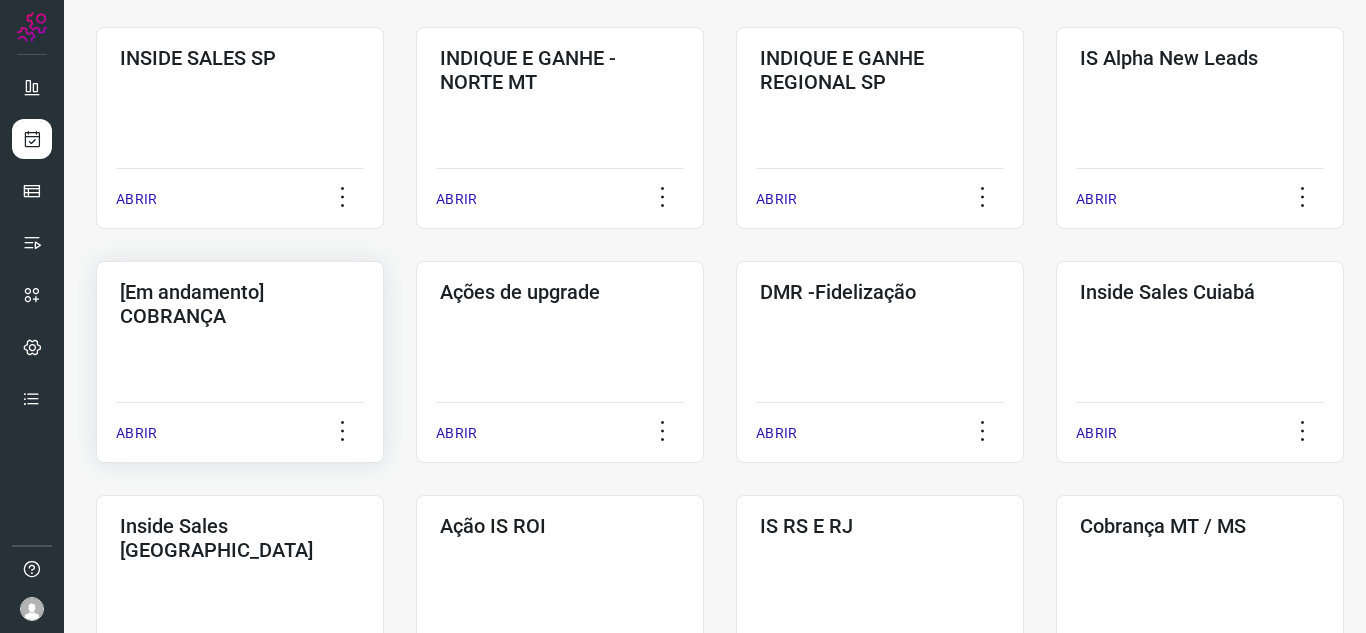 click on "[Em andamento] COBRANÇA  ABRIR" 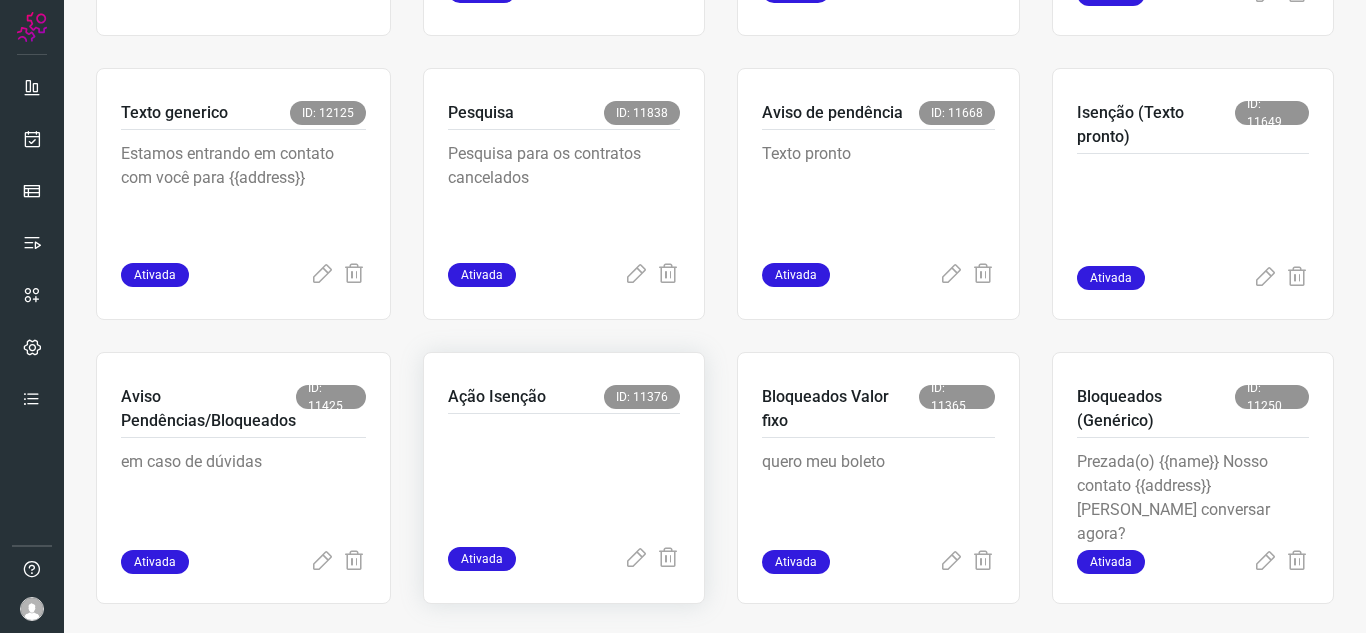 scroll, scrollTop: 396, scrollLeft: 0, axis: vertical 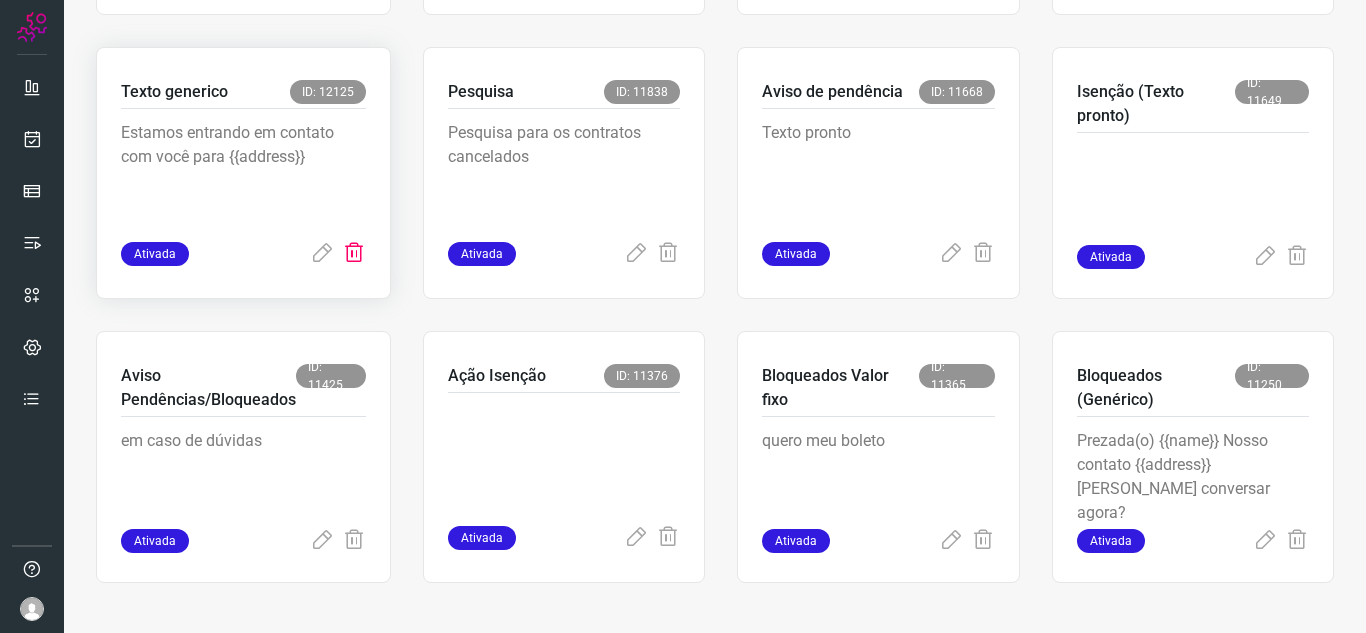 click at bounding box center (354, 254) 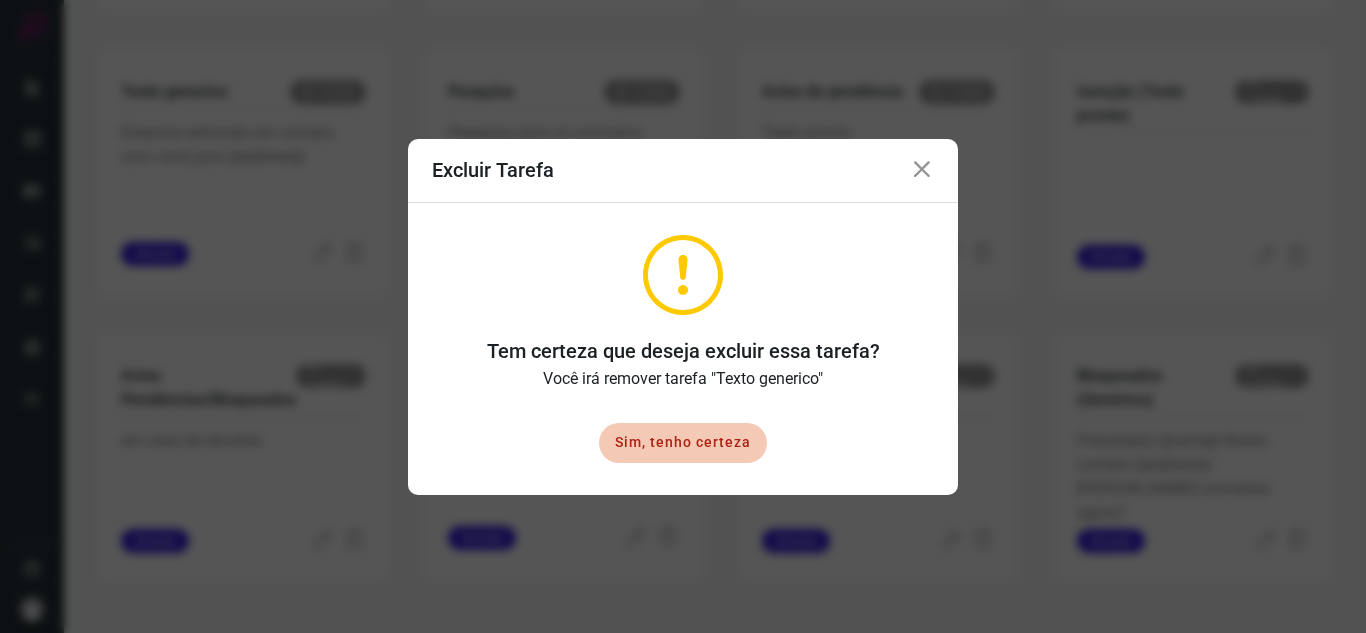 click at bounding box center (922, 170) 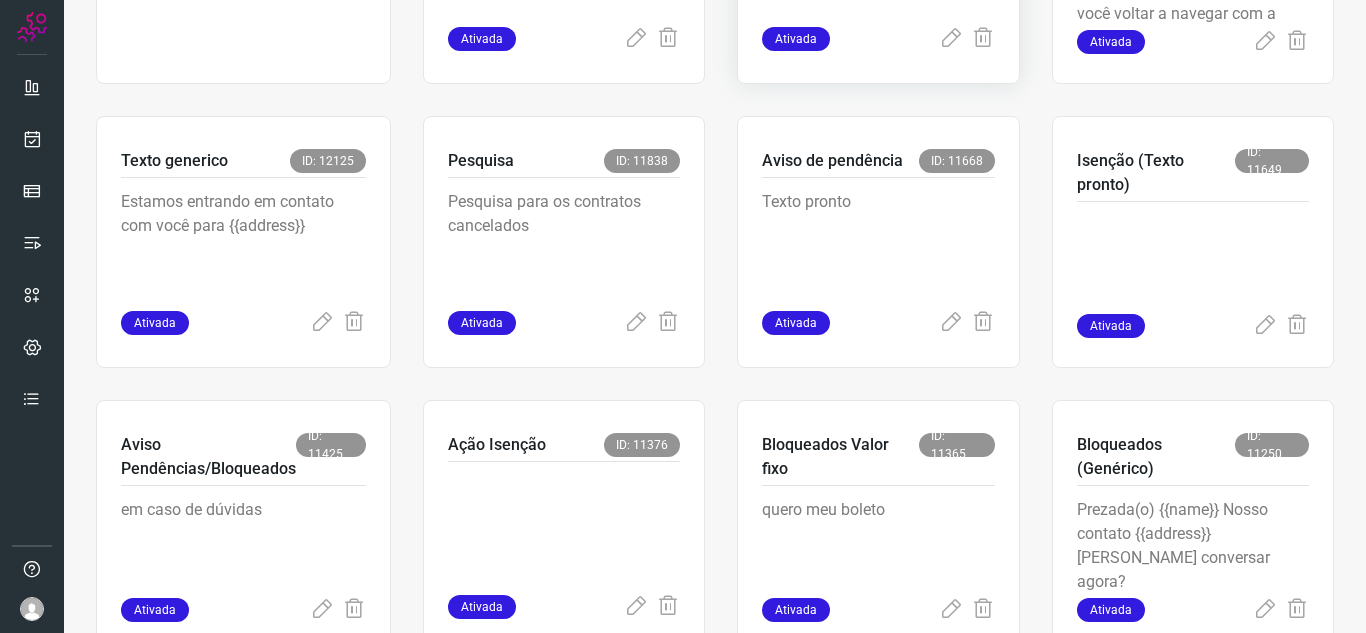 scroll, scrollTop: 0, scrollLeft: 0, axis: both 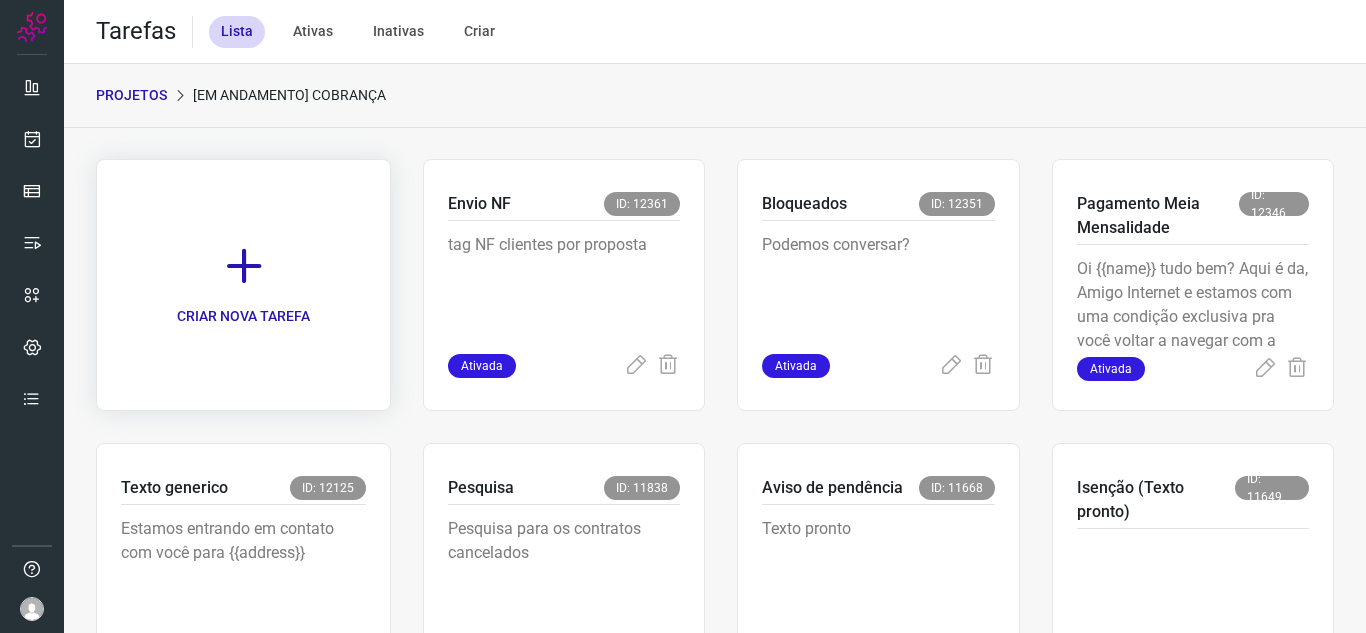 click at bounding box center [244, 266] 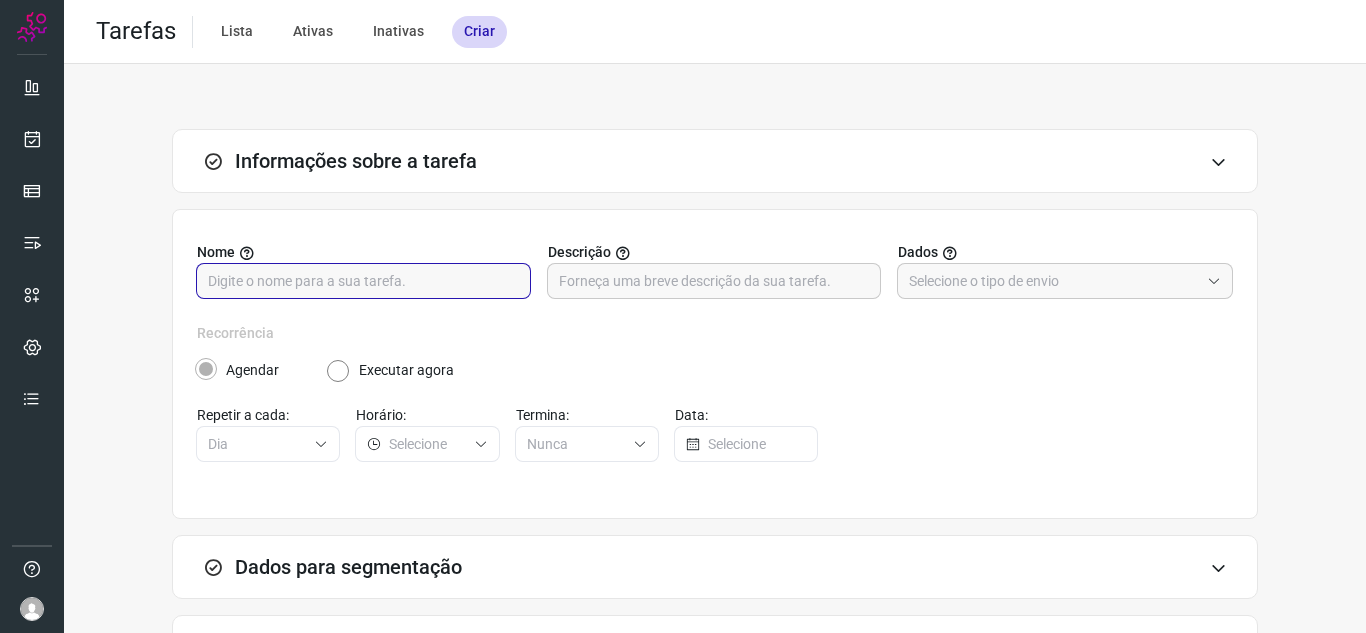 click at bounding box center (363, 281) 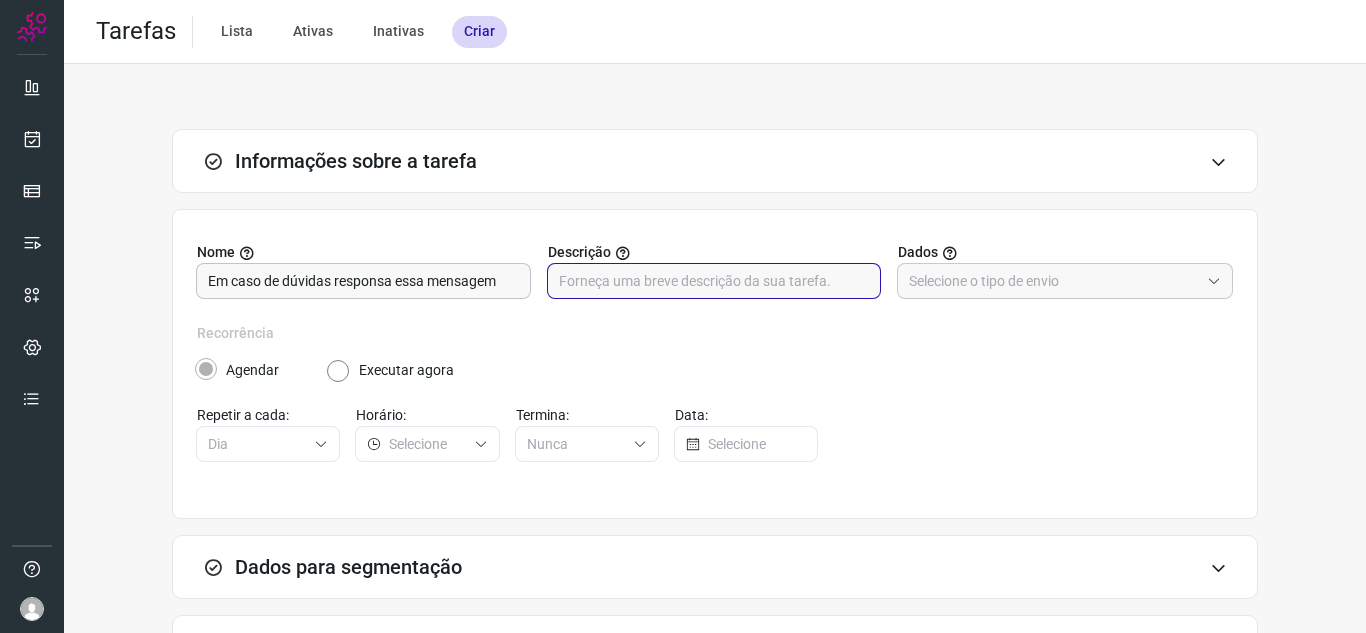click on "Em caso de dúvidas responsa essa mensagem" at bounding box center [363, 281] 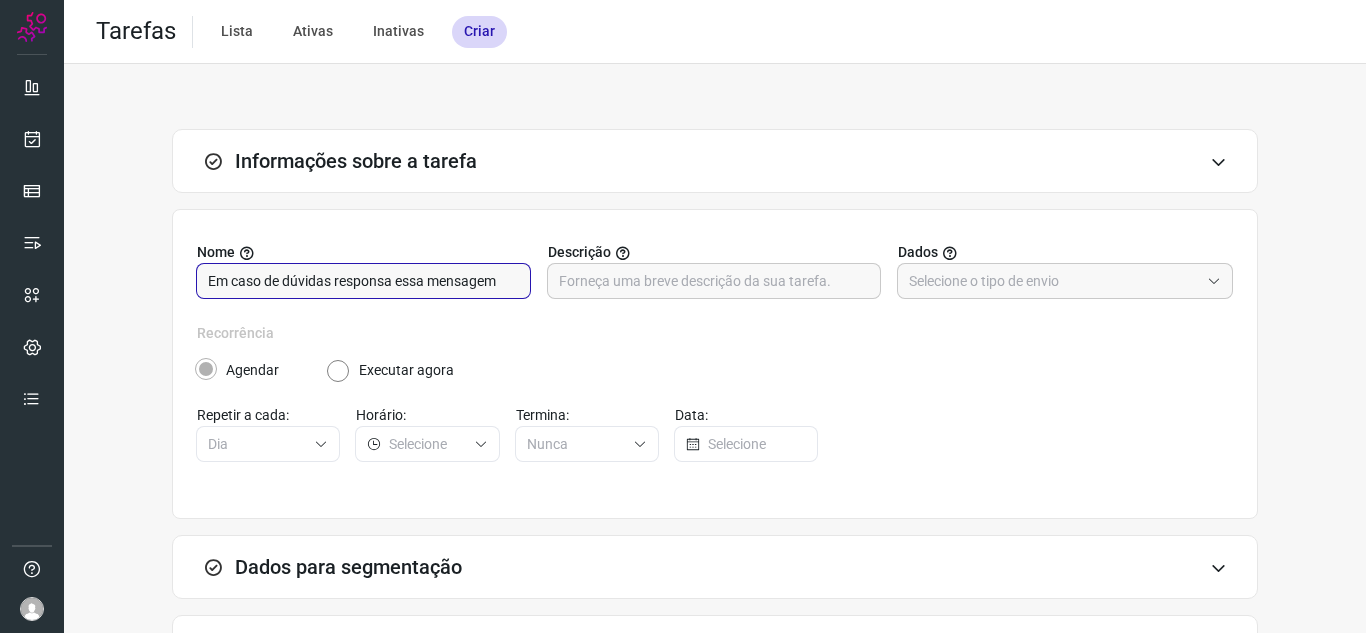 click on "Em caso de dúvidas responsa essa mensagem" at bounding box center (363, 281) 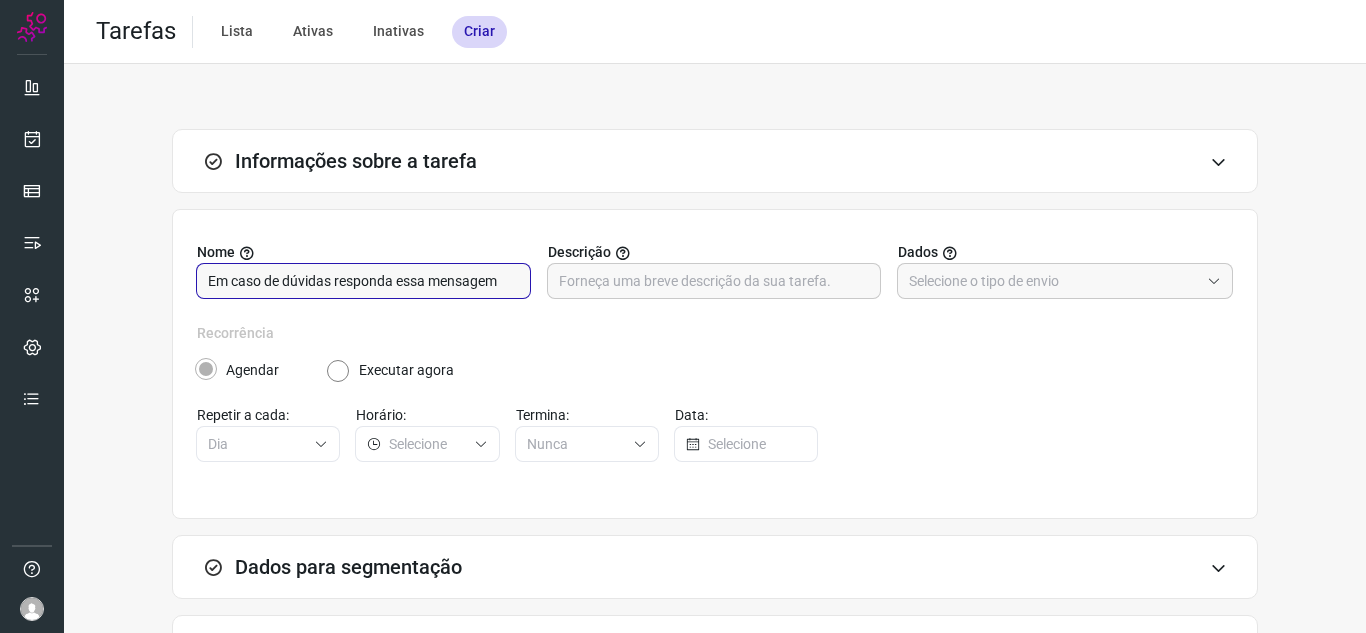 type on "Em caso de dúvidas responda essa mensagem" 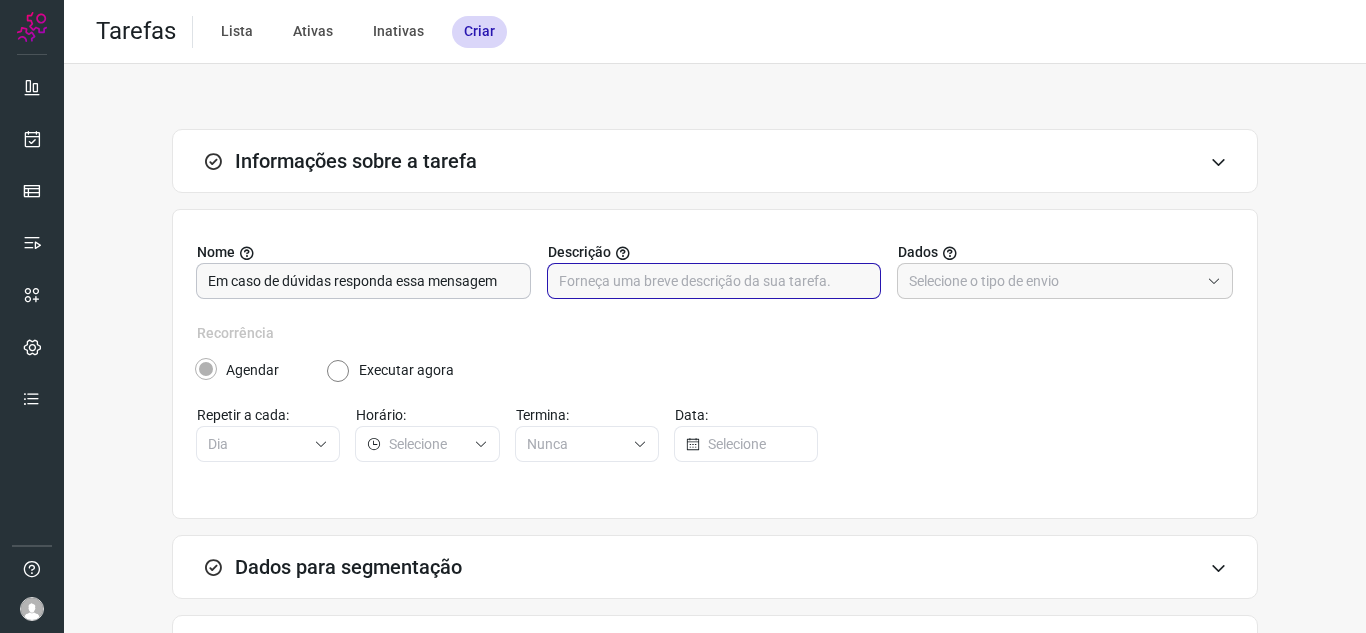 paste on "Em caso de dúvidas responda essa mensagem" 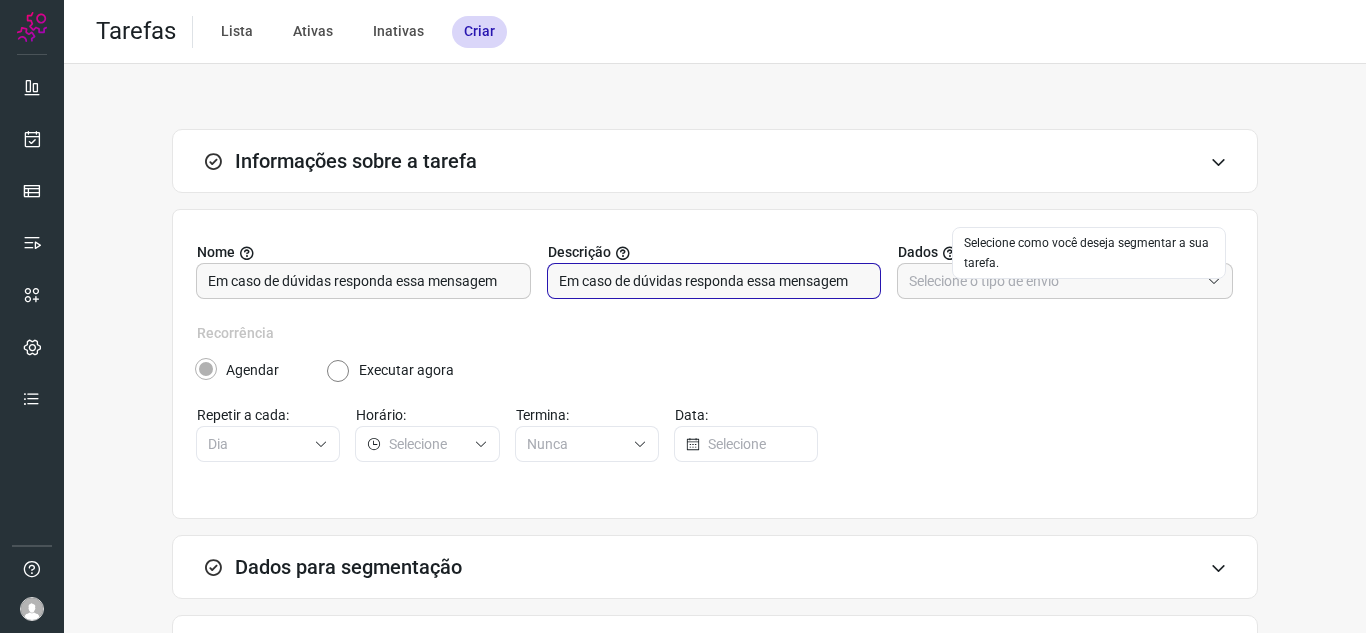 type on "Em caso de dúvidas responda essa mensagem" 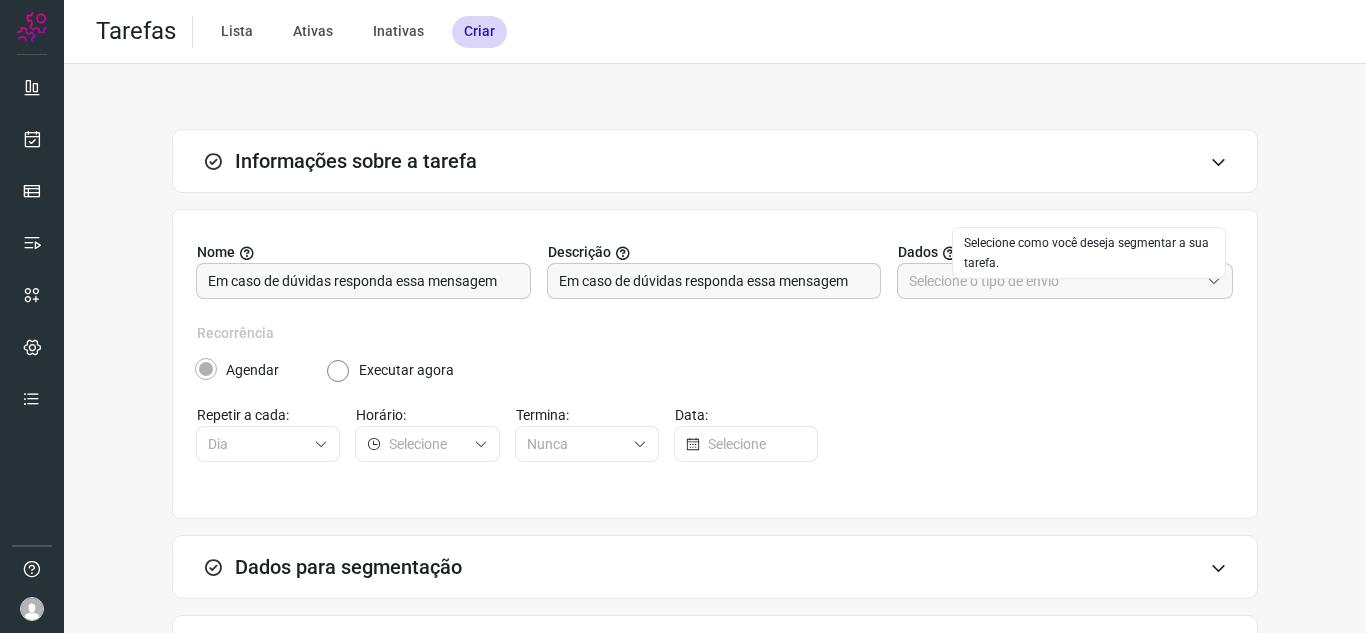 click on "Nome Em caso de dúvidas responda essa mensagem Descrição Em caso de dúvidas responda essa mensagem Dados" at bounding box center (715, 282) 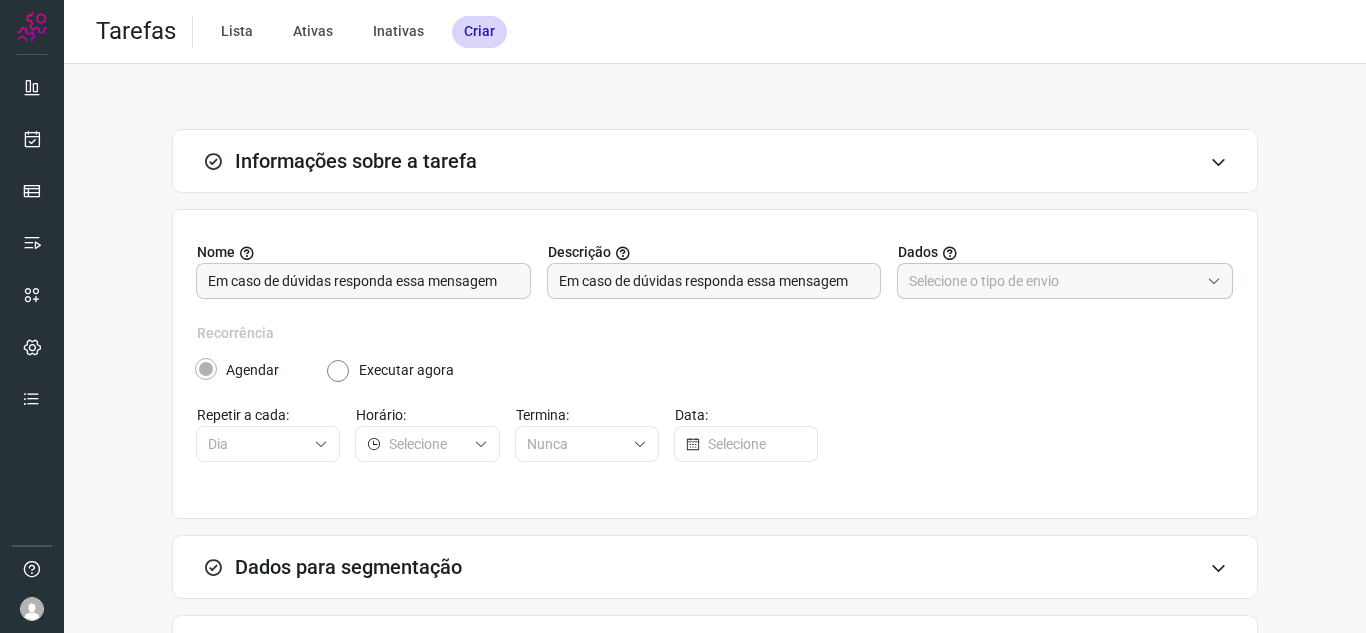 click at bounding box center (1054, 281) 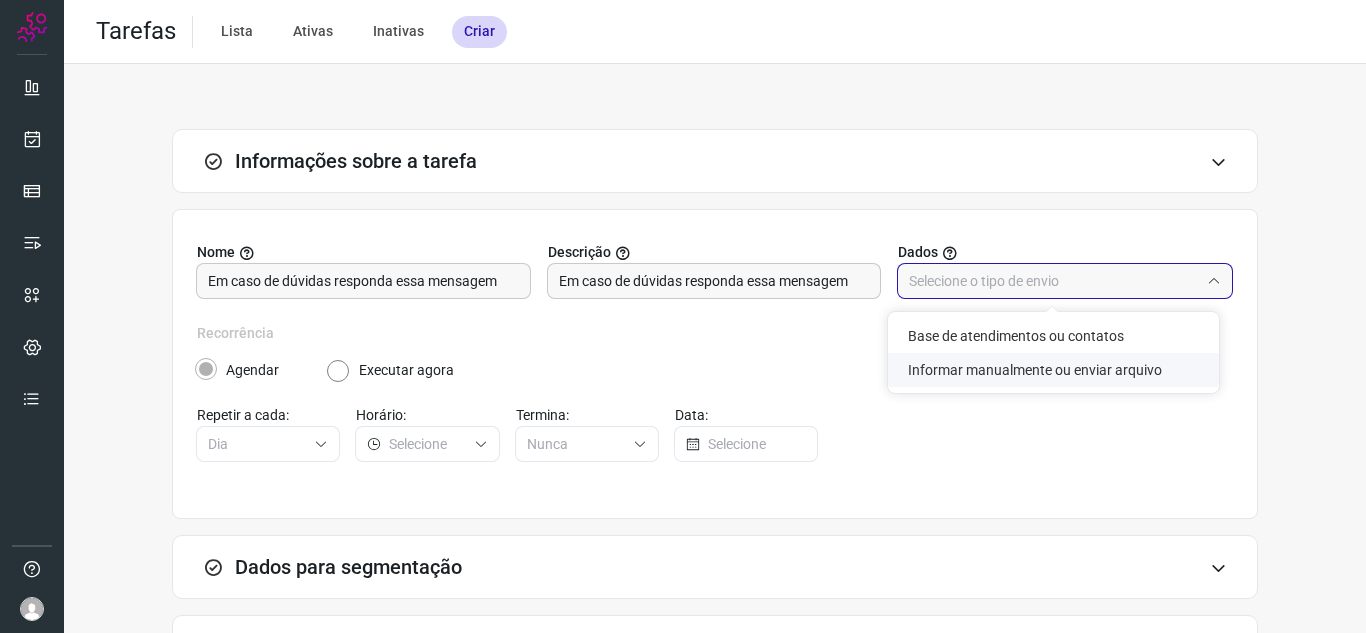 click on "Informar manualmente ou enviar arquivo" 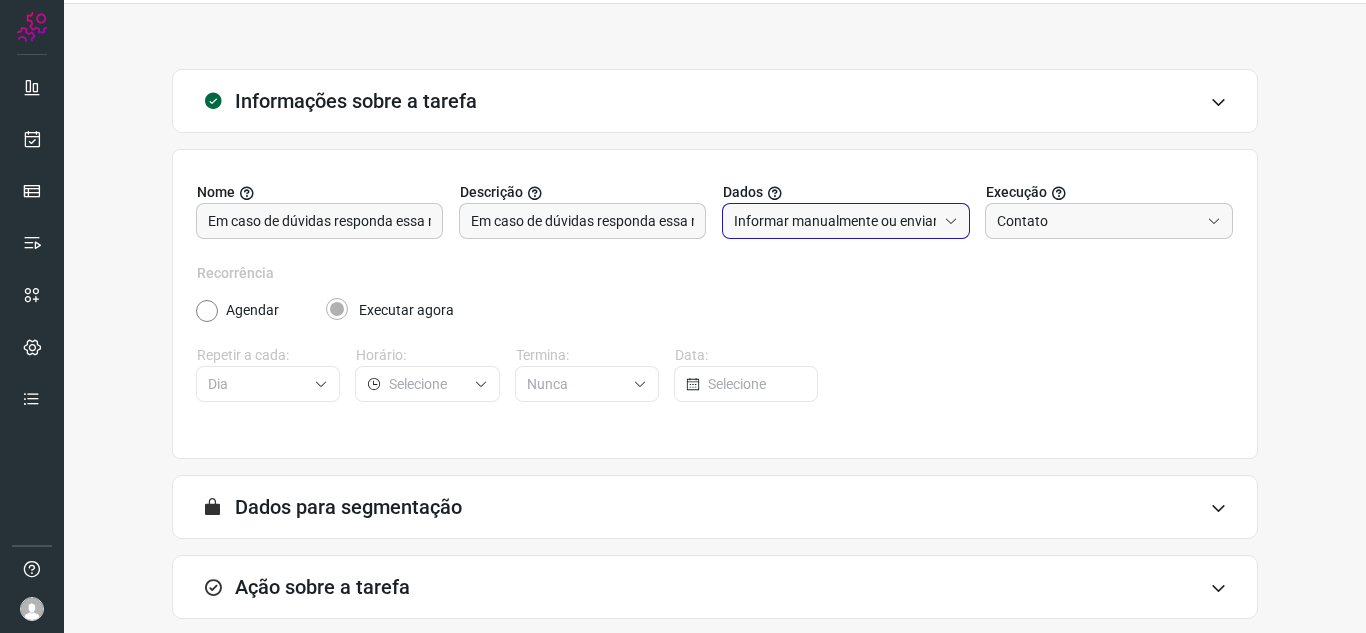 scroll, scrollTop: 162, scrollLeft: 0, axis: vertical 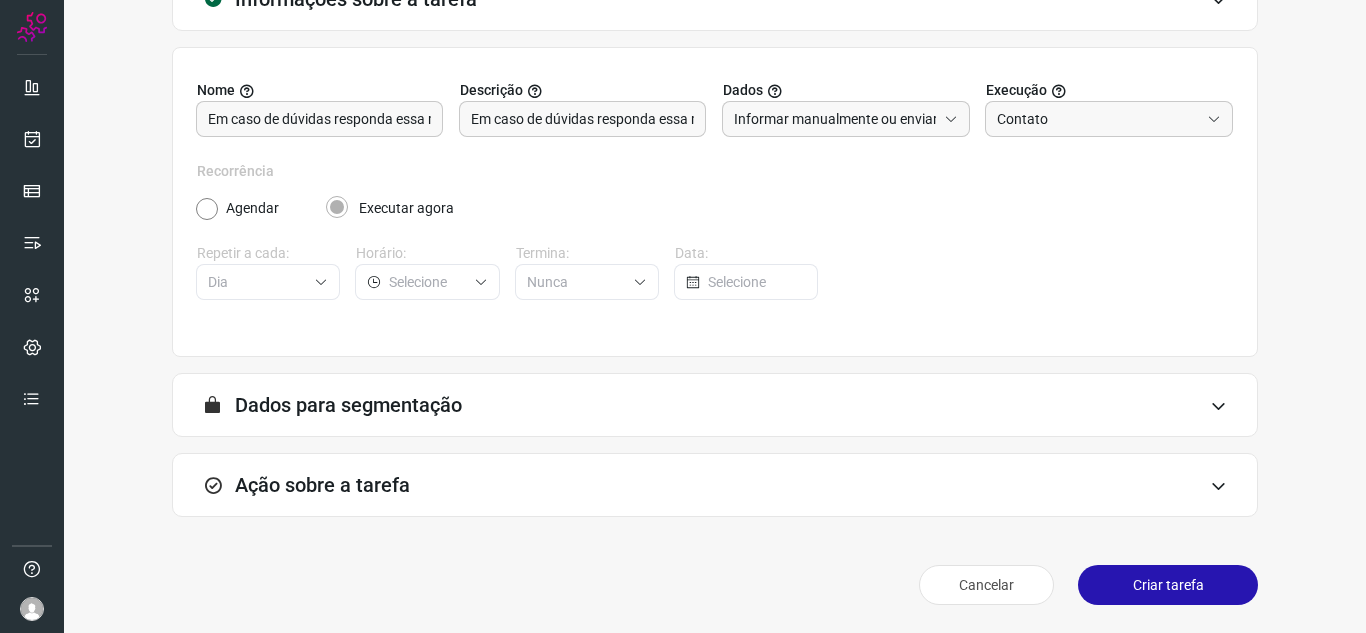 click on "Ação sobre a tarefa" at bounding box center [715, 485] 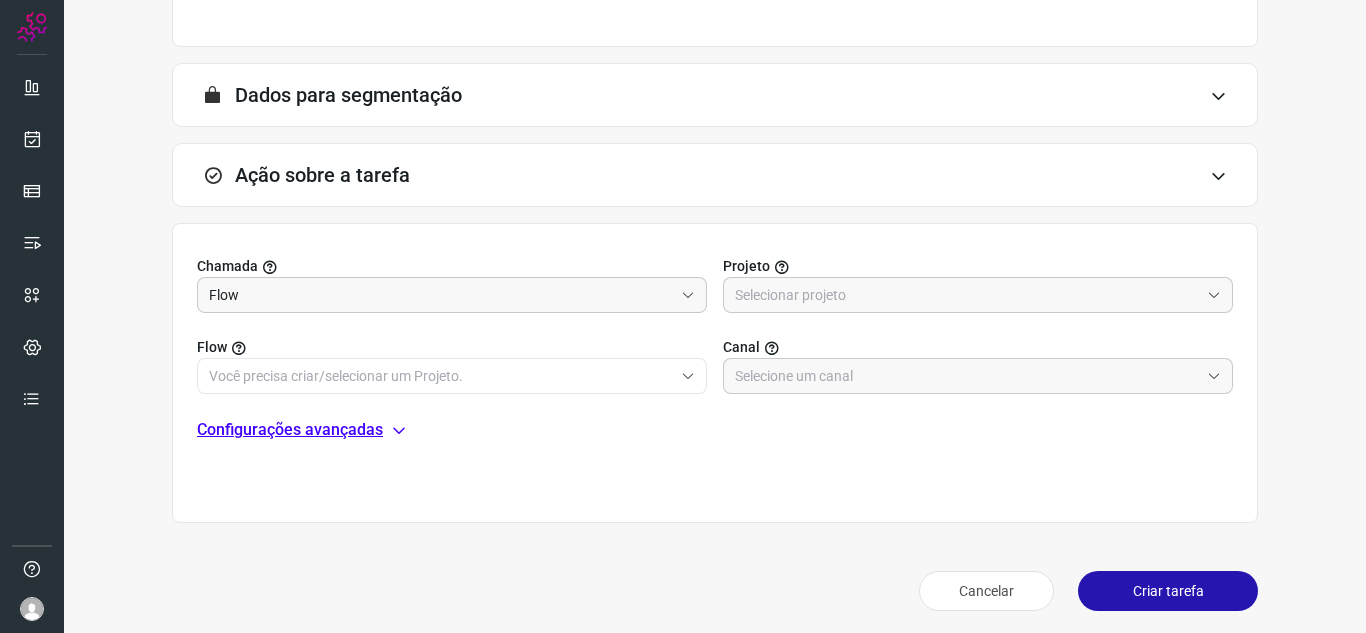 scroll, scrollTop: 478, scrollLeft: 0, axis: vertical 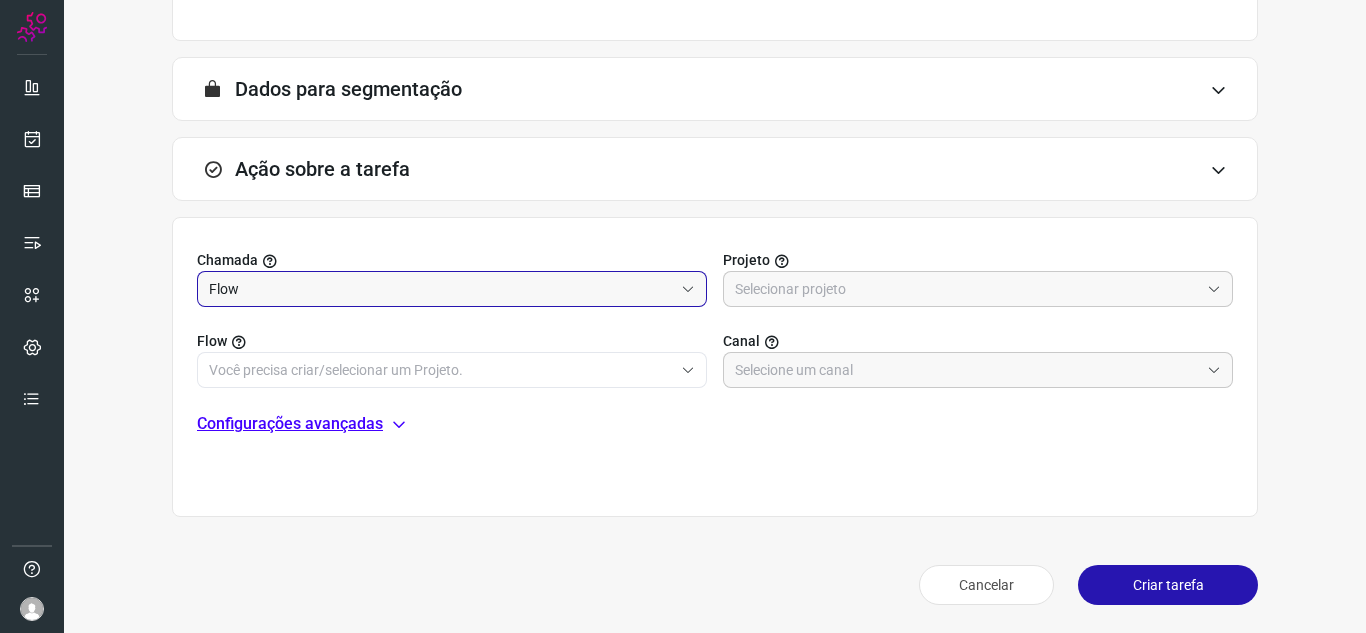 click on "Flow" at bounding box center [441, 289] 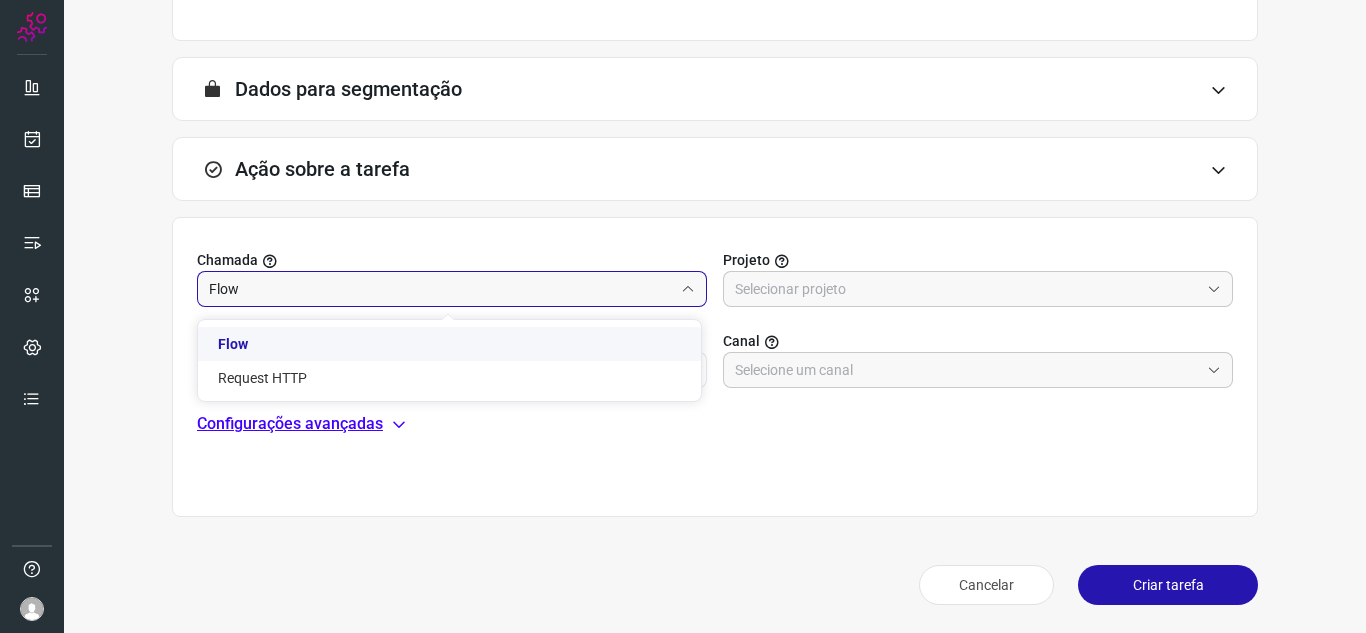 click on "Flow" 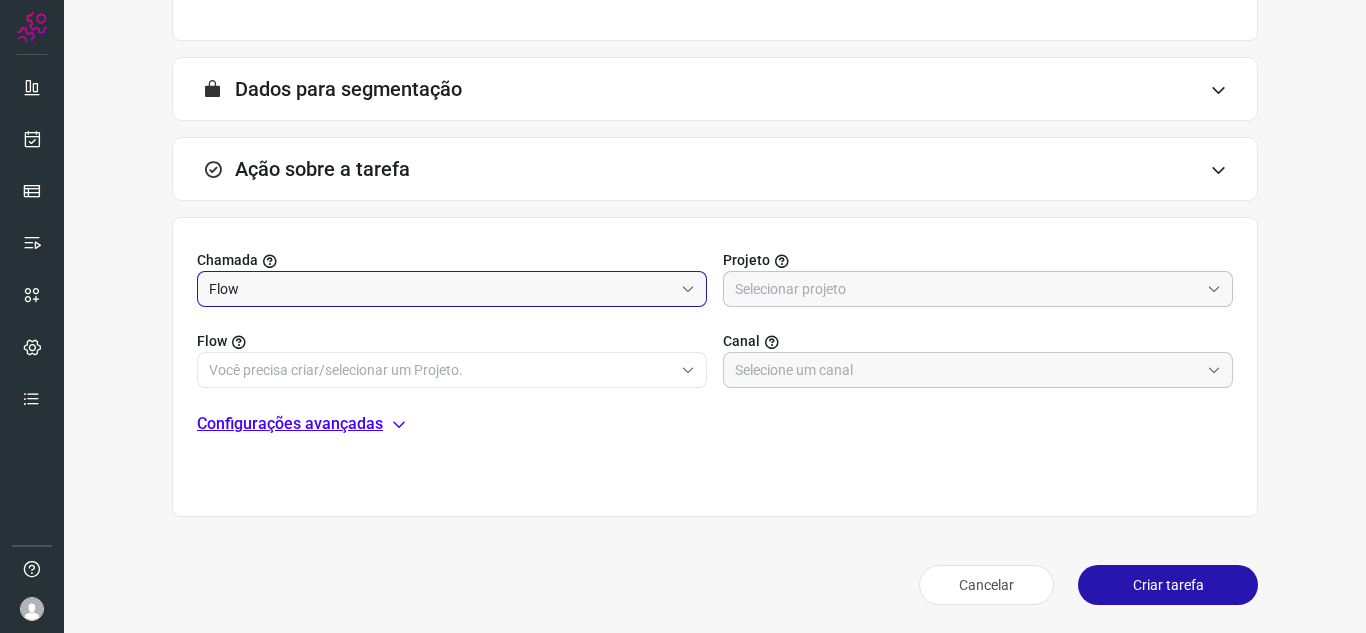 click 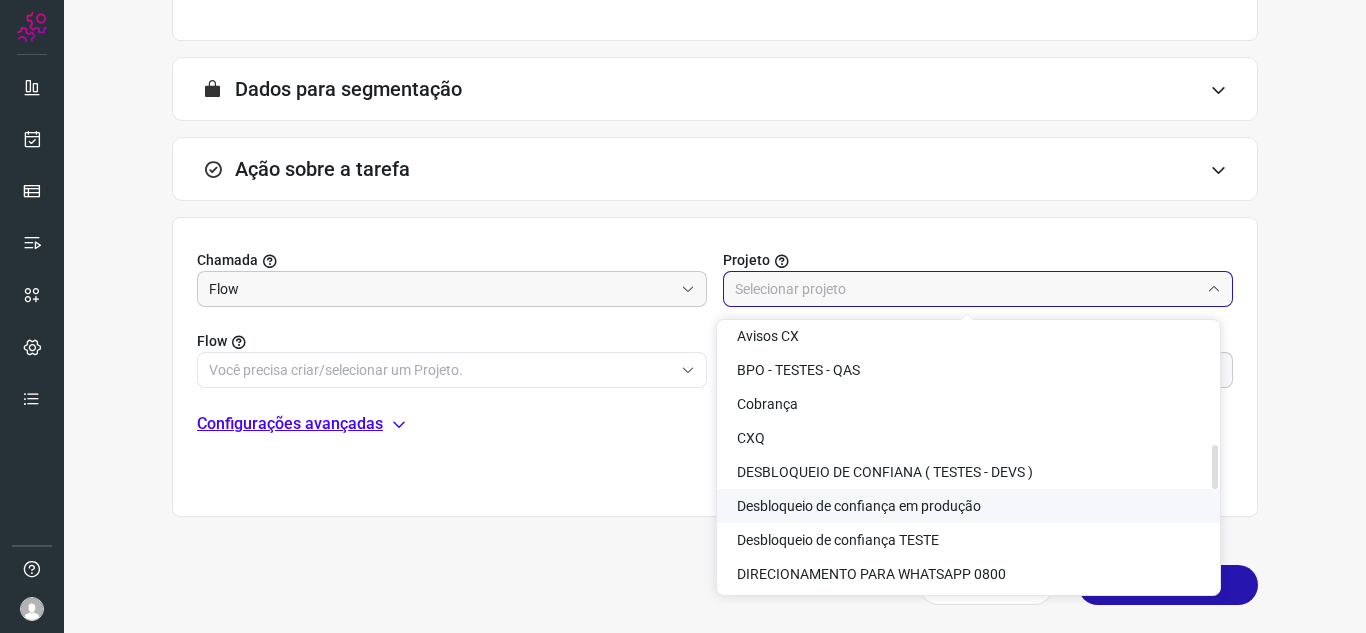 scroll, scrollTop: 670, scrollLeft: 0, axis: vertical 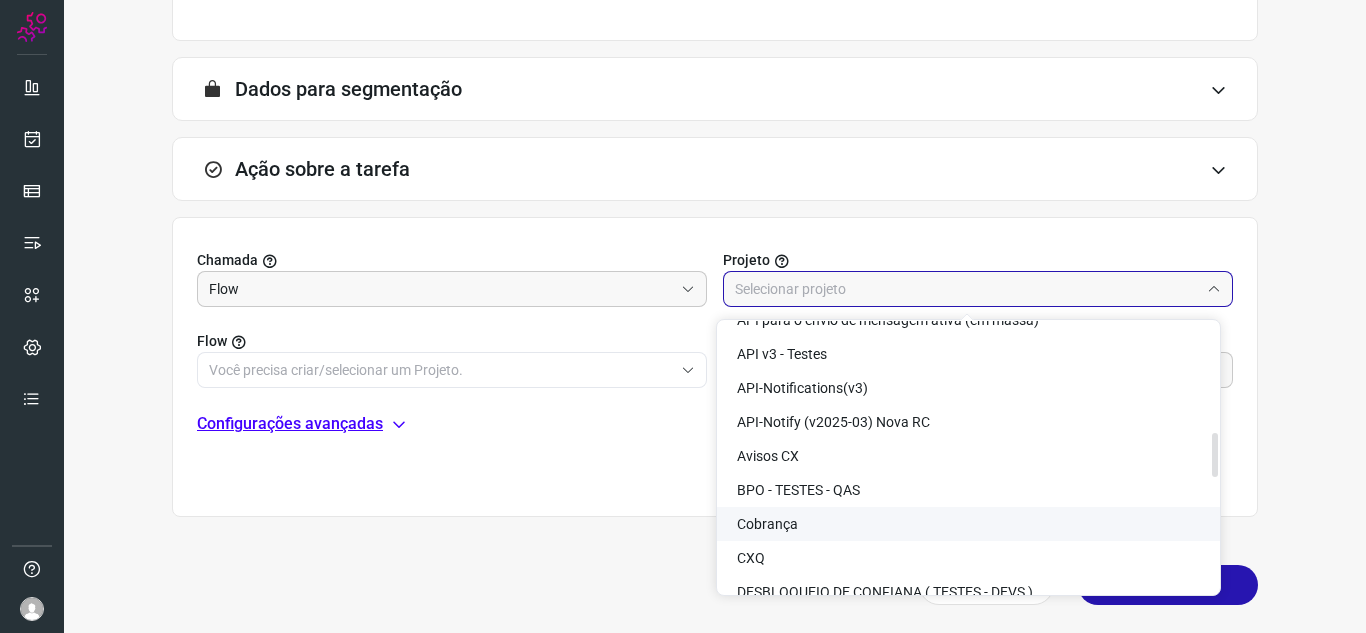 click on "Cobrança" 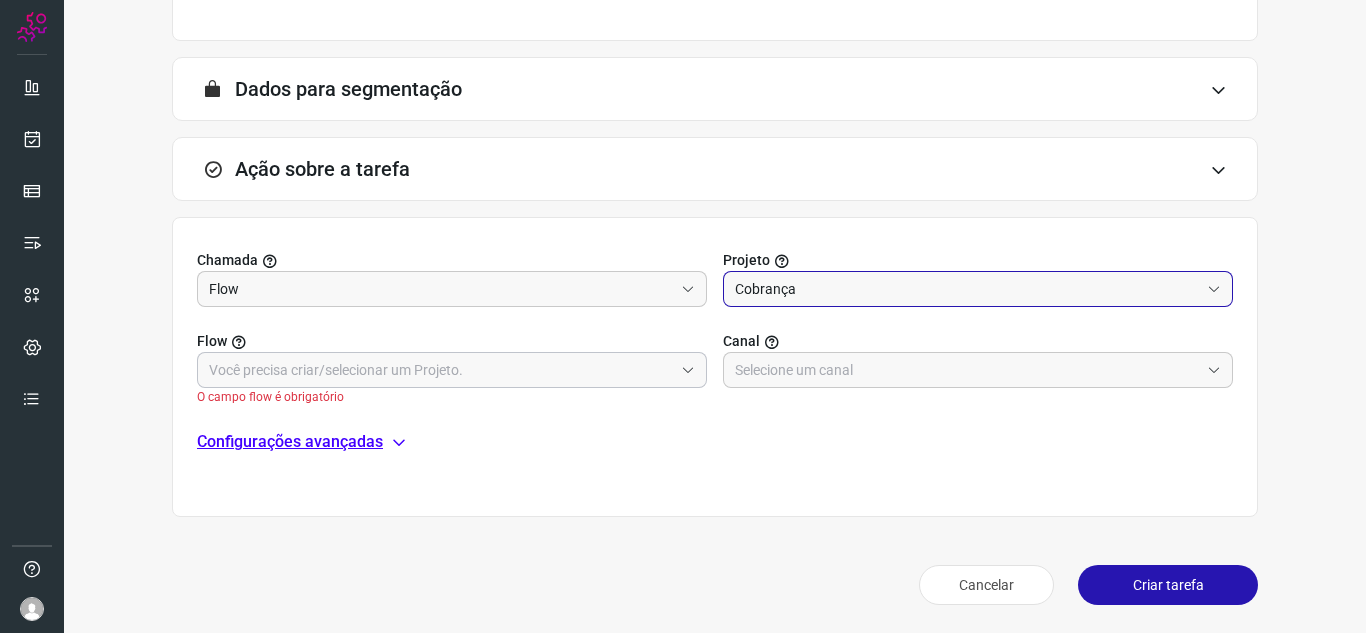 click at bounding box center [441, 370] 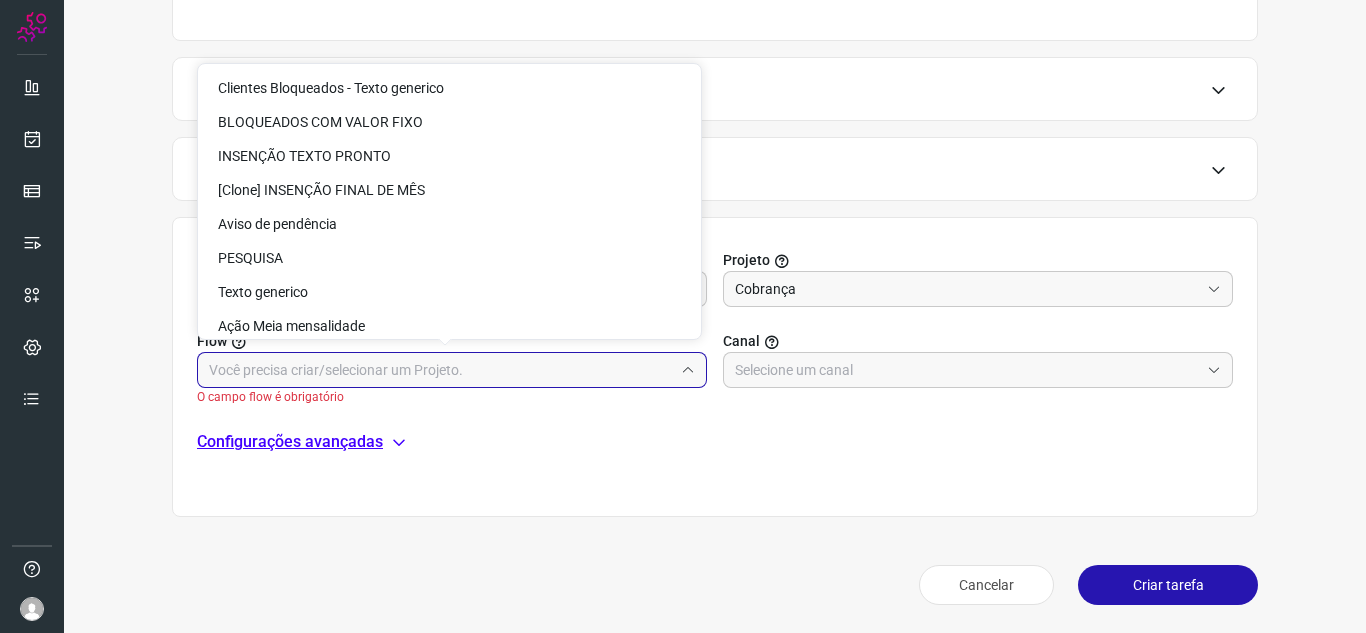 click at bounding box center [441, 370] 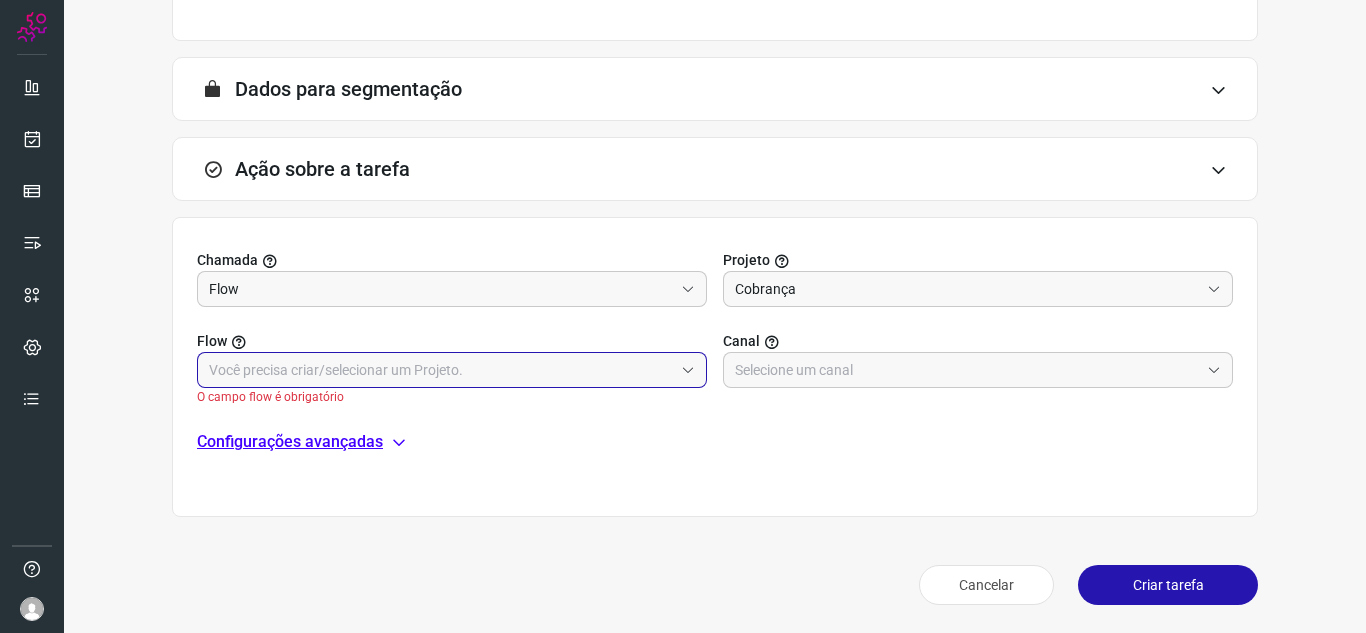 click at bounding box center (441, 370) 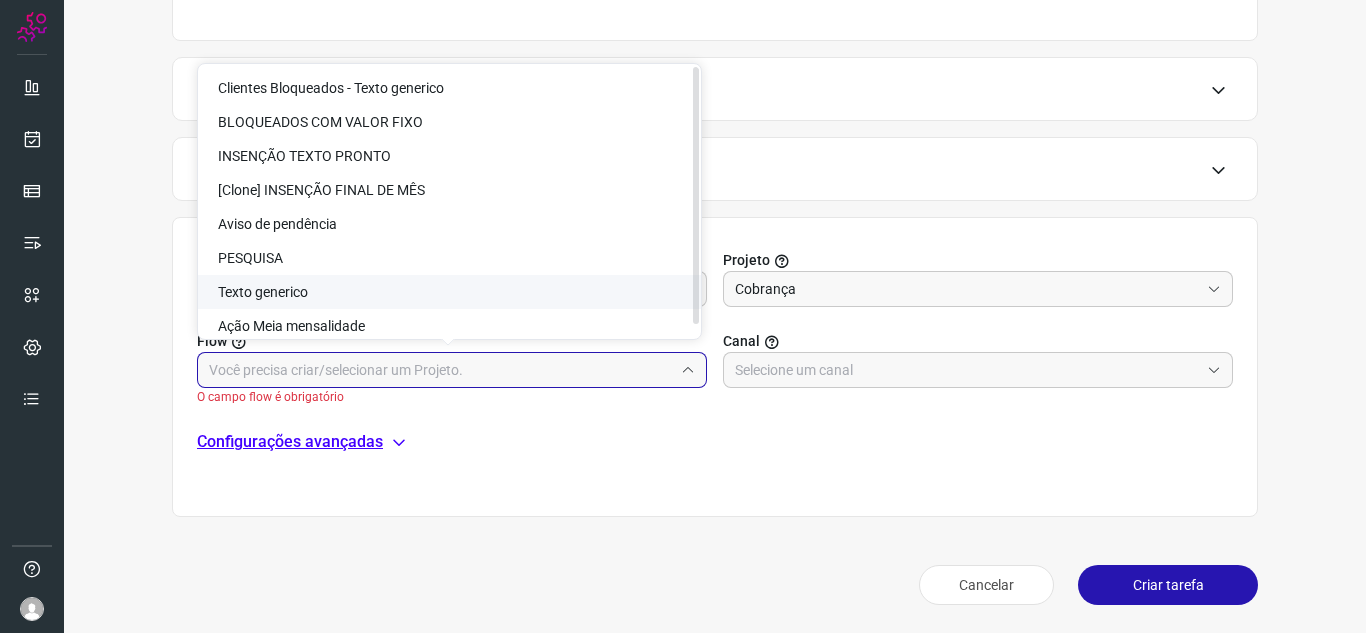 click on "Texto generico" 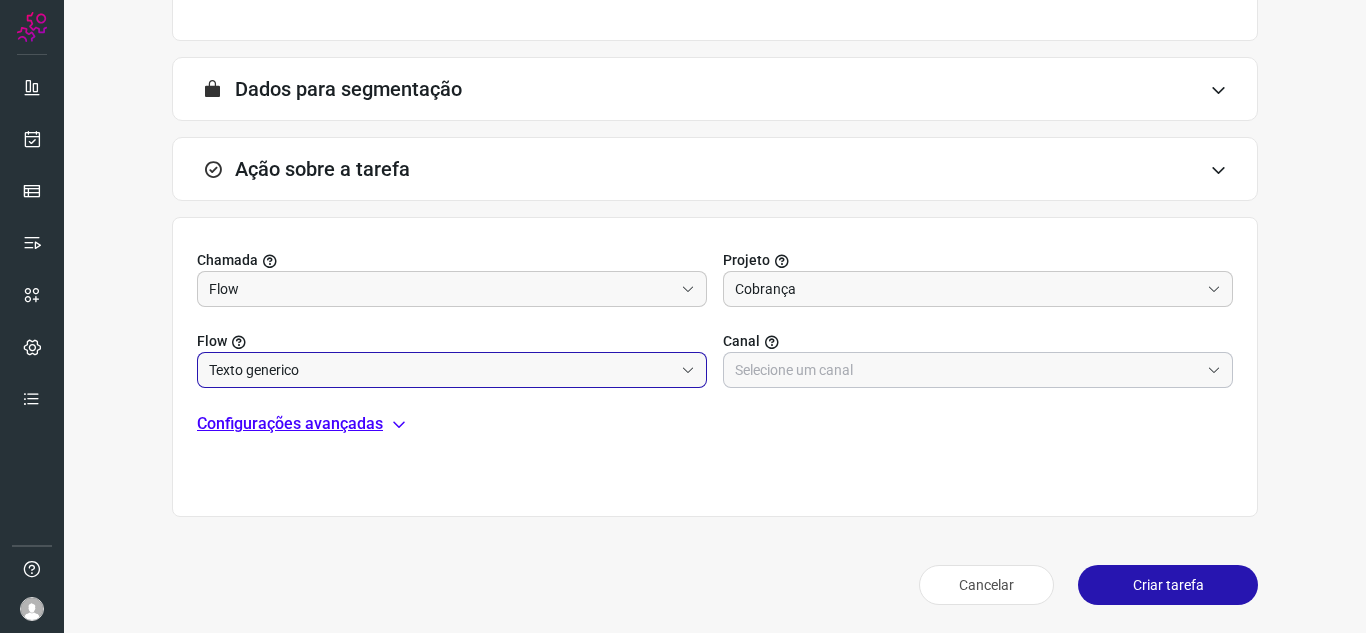click at bounding box center (967, 370) 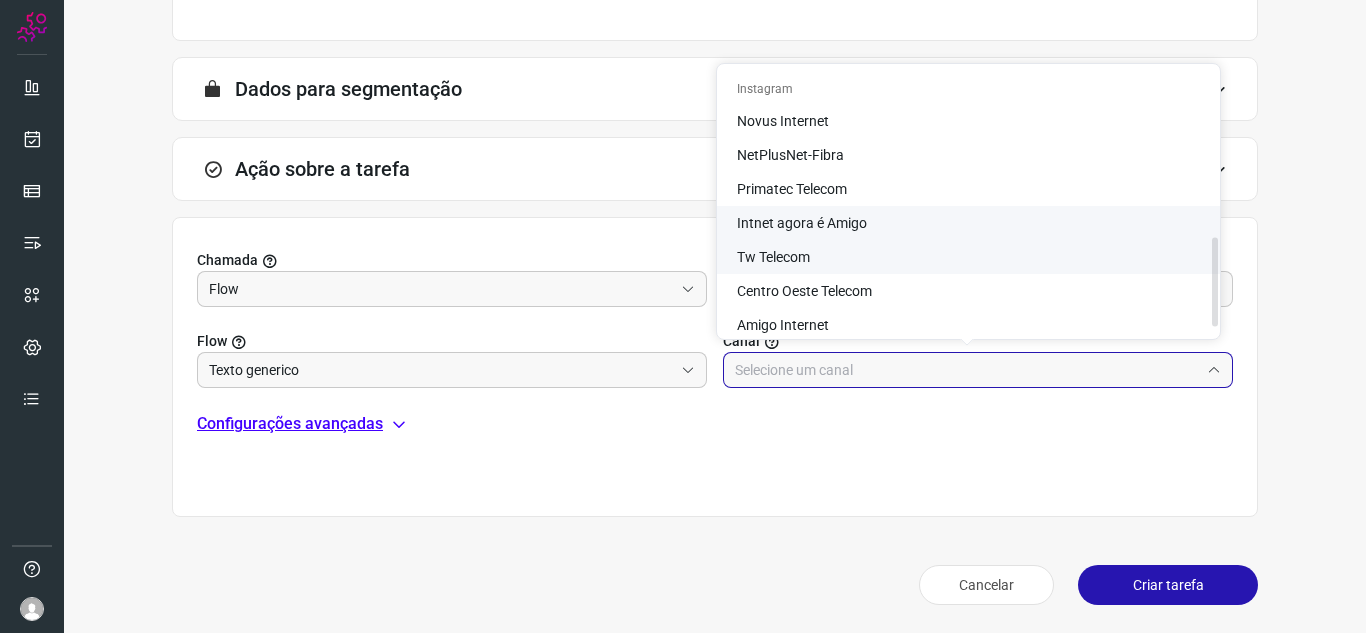 scroll, scrollTop: 542, scrollLeft: 0, axis: vertical 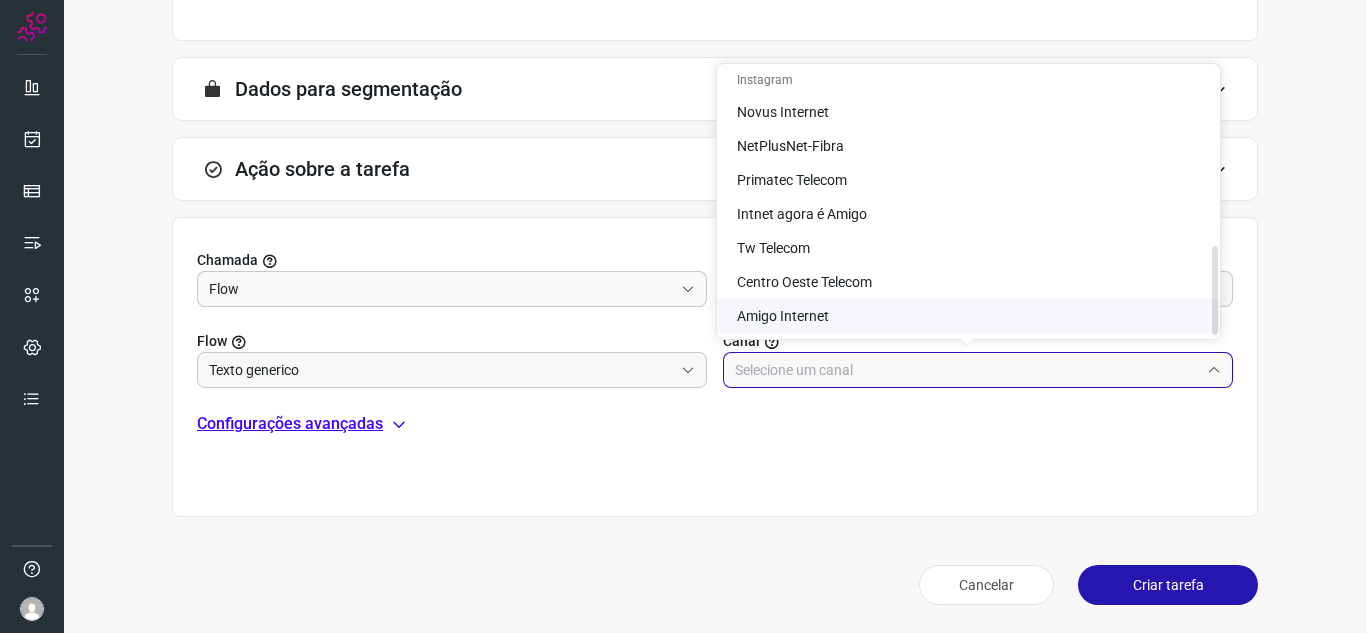 click on "Amigo Internet" 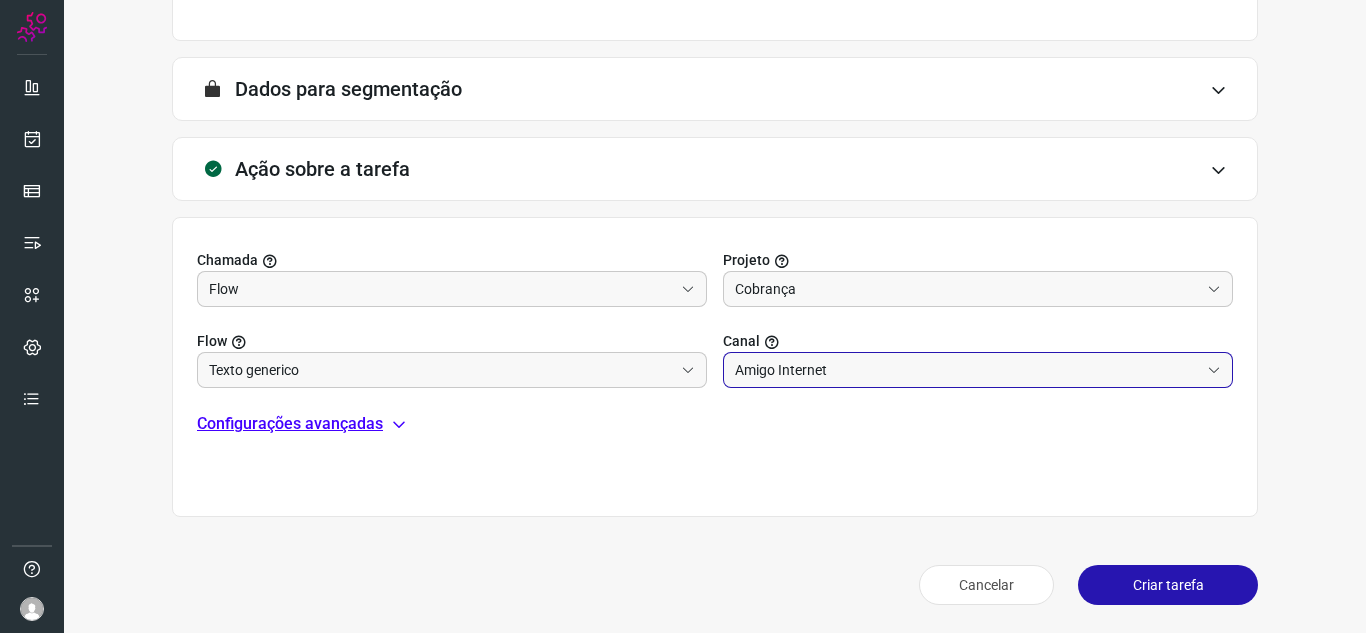 click on "Amigo Internet" at bounding box center [967, 370] 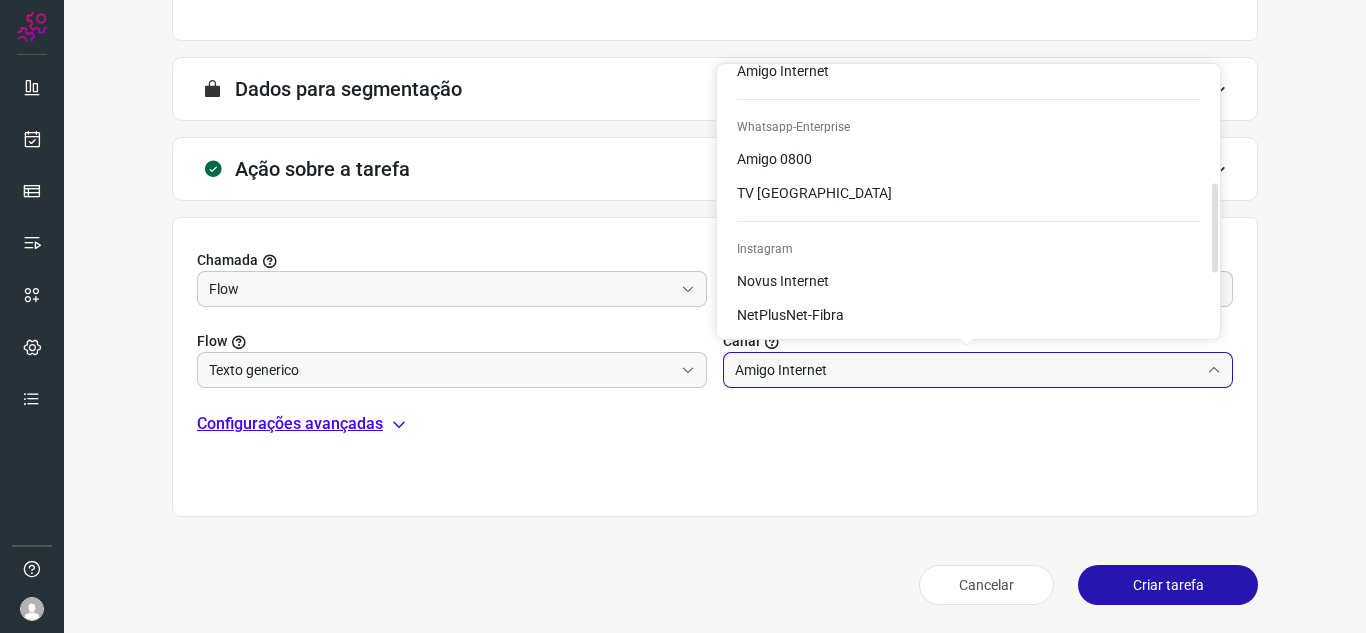 scroll, scrollTop: 342, scrollLeft: 0, axis: vertical 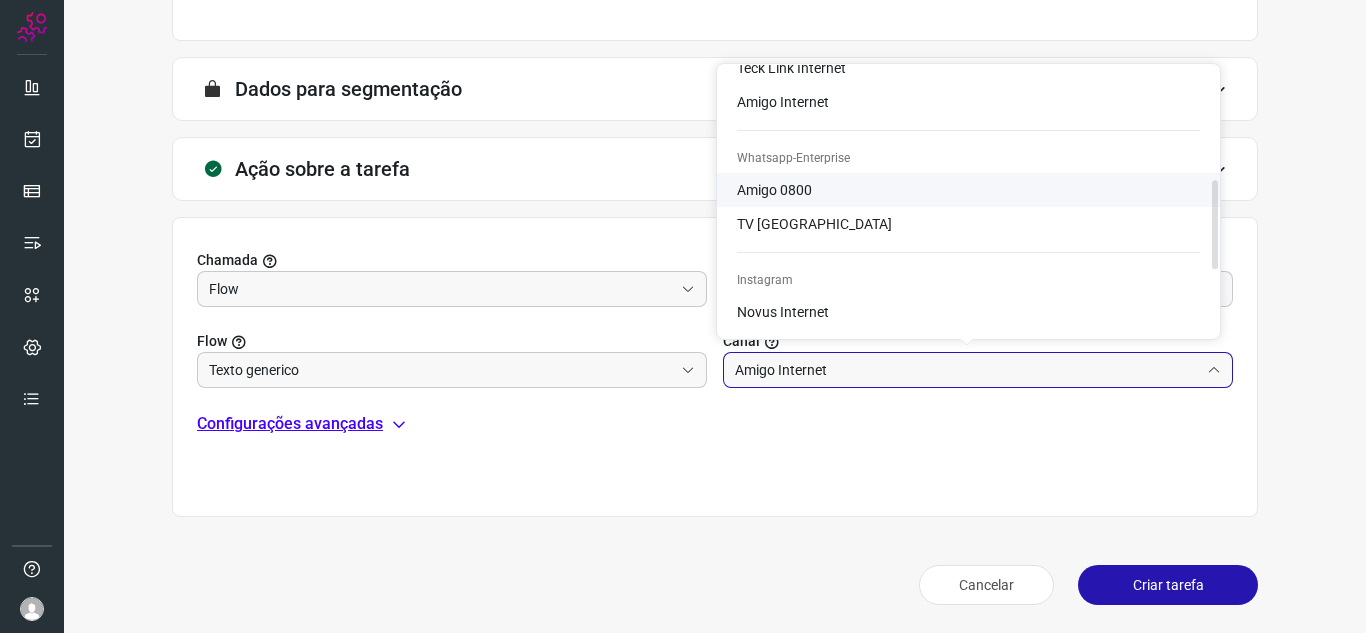 click on "Amigo 0800" 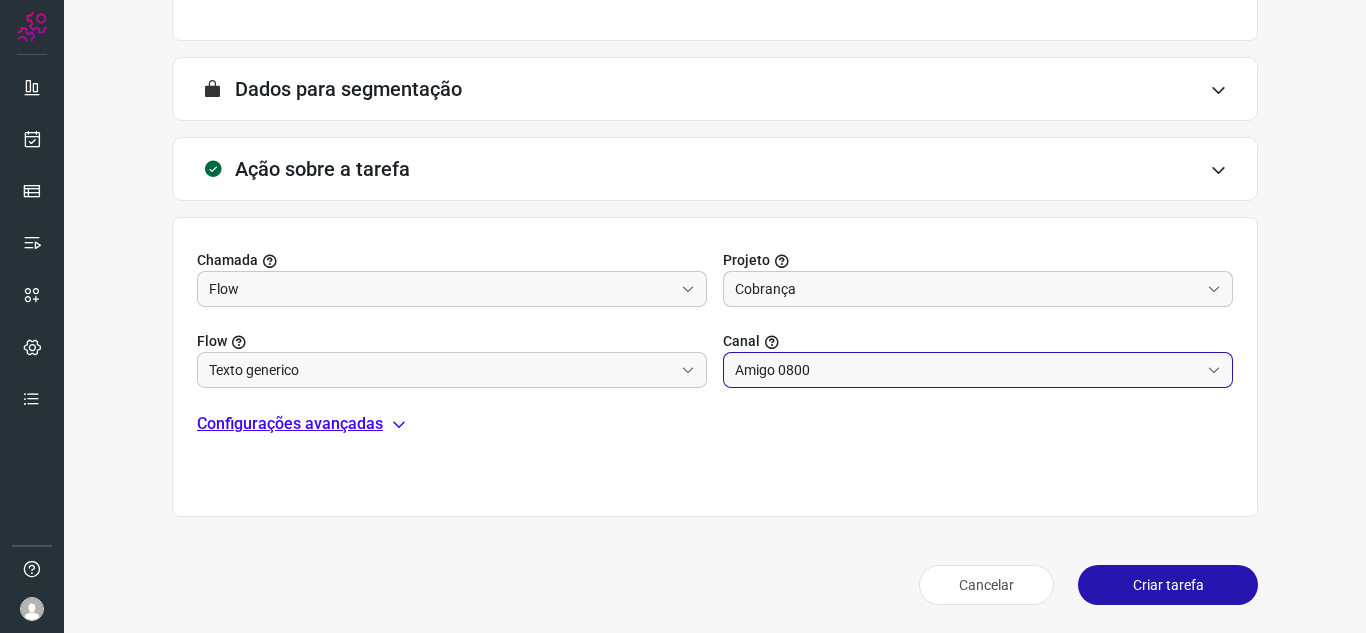 click on "Configurações avançadas" at bounding box center [290, 424] 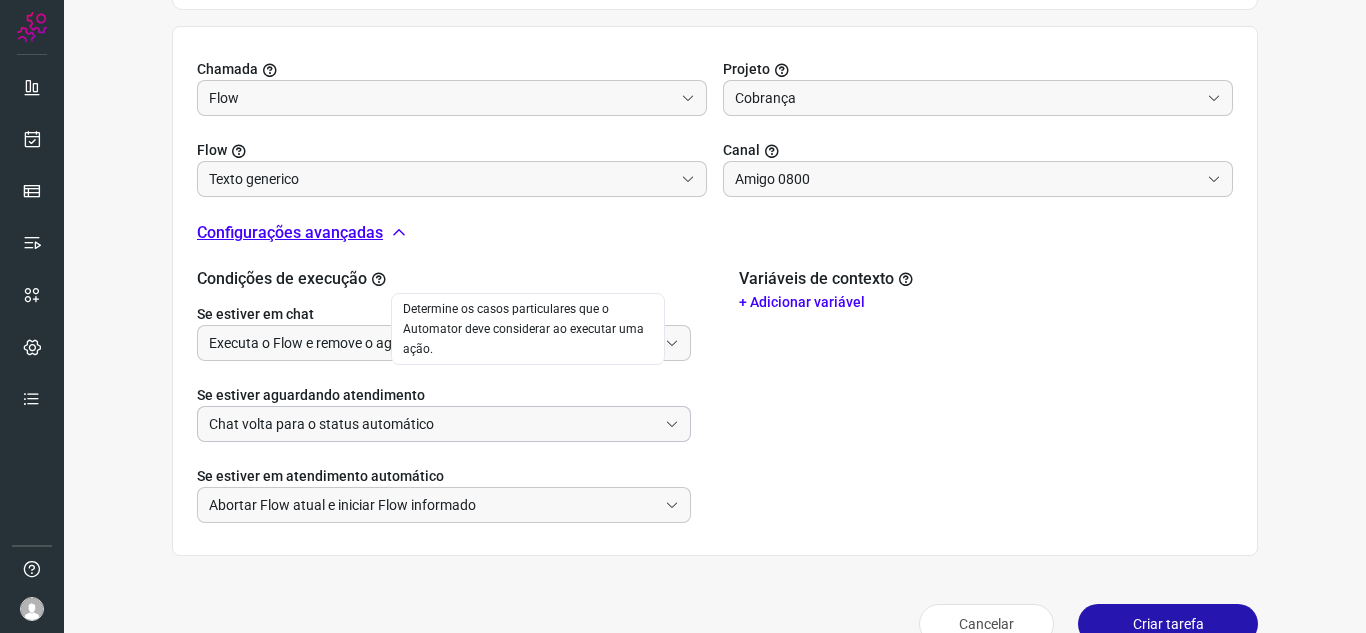 scroll, scrollTop: 708, scrollLeft: 0, axis: vertical 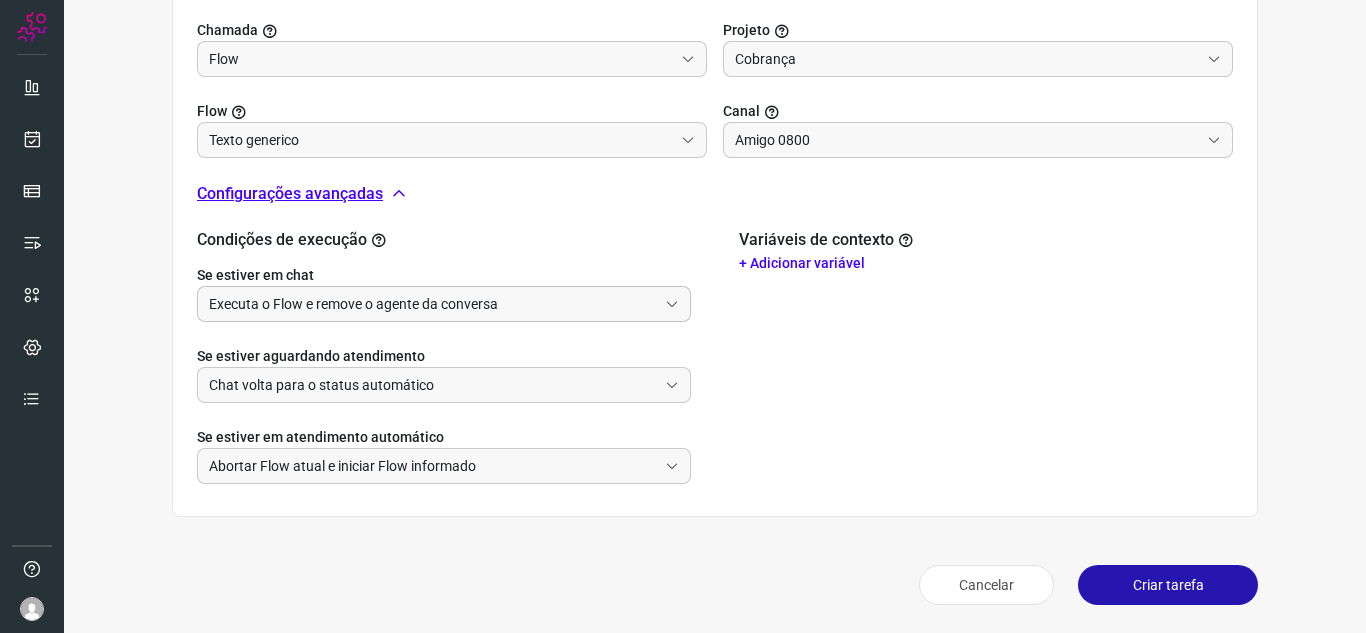 click on "Executa o Flow e remove o agente da conversa" at bounding box center [433, 304] 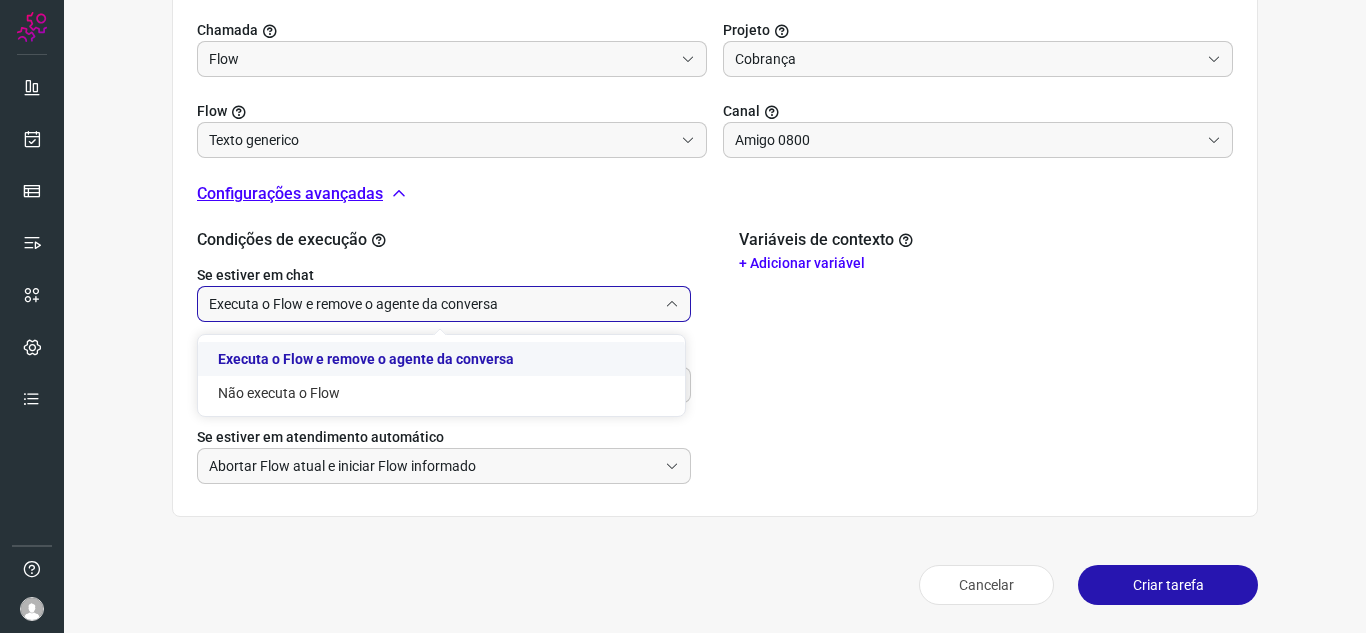 click on "Executa o Flow e remove o agente da conversa" 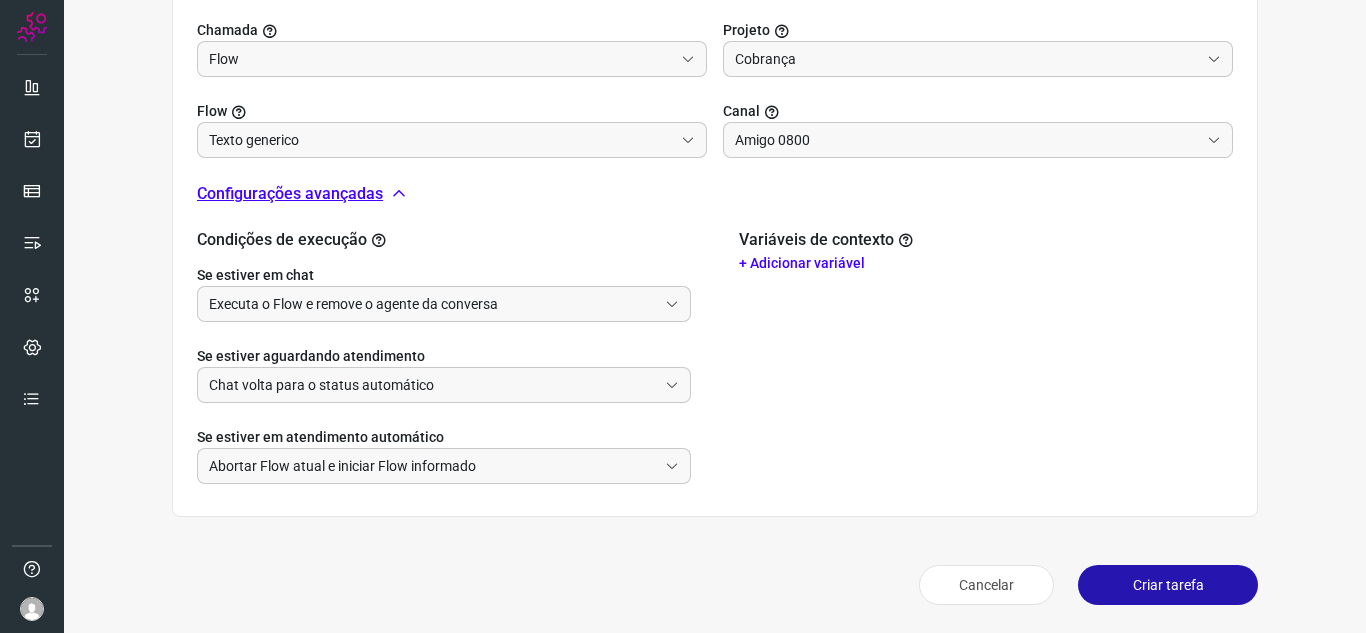 click on "+ Adicionar variável" at bounding box center (986, 263) 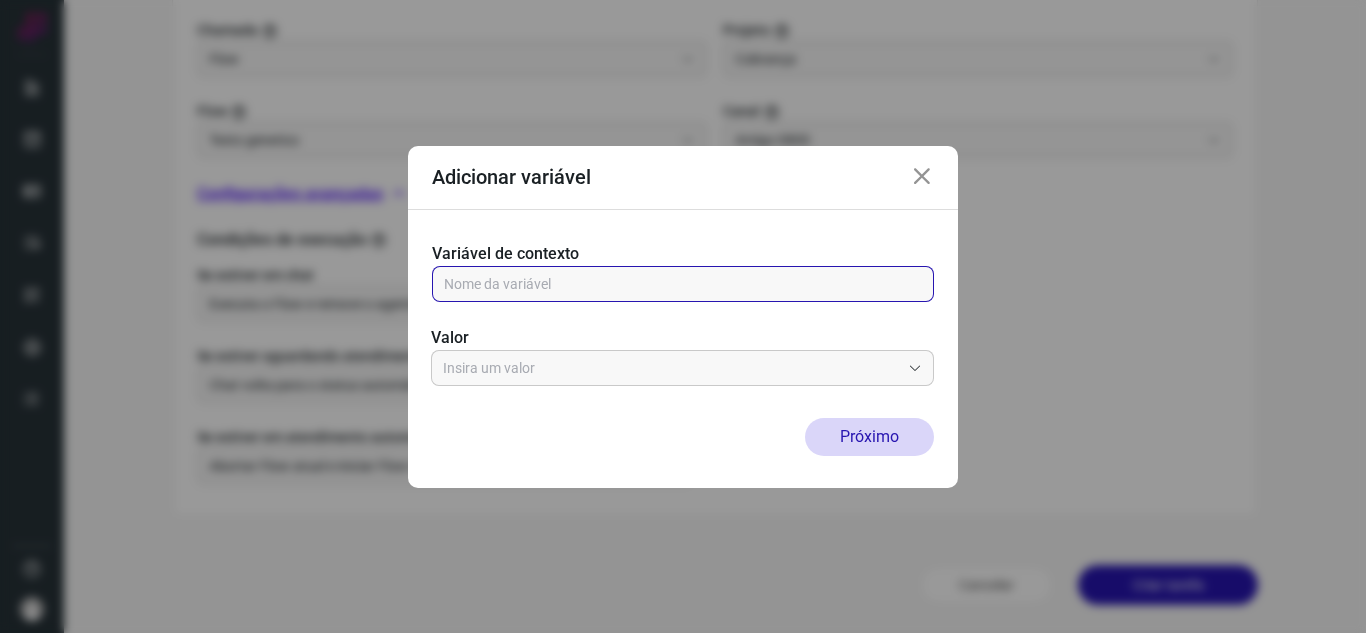 click at bounding box center [683, 284] 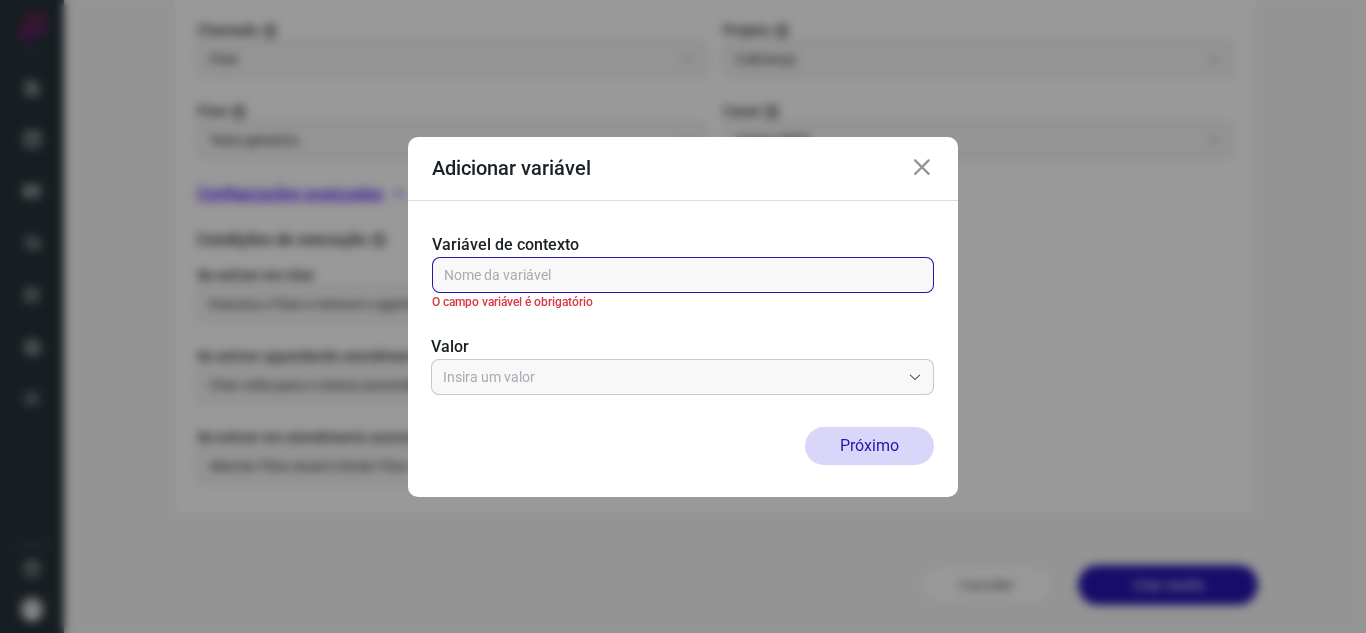 paste on "address" 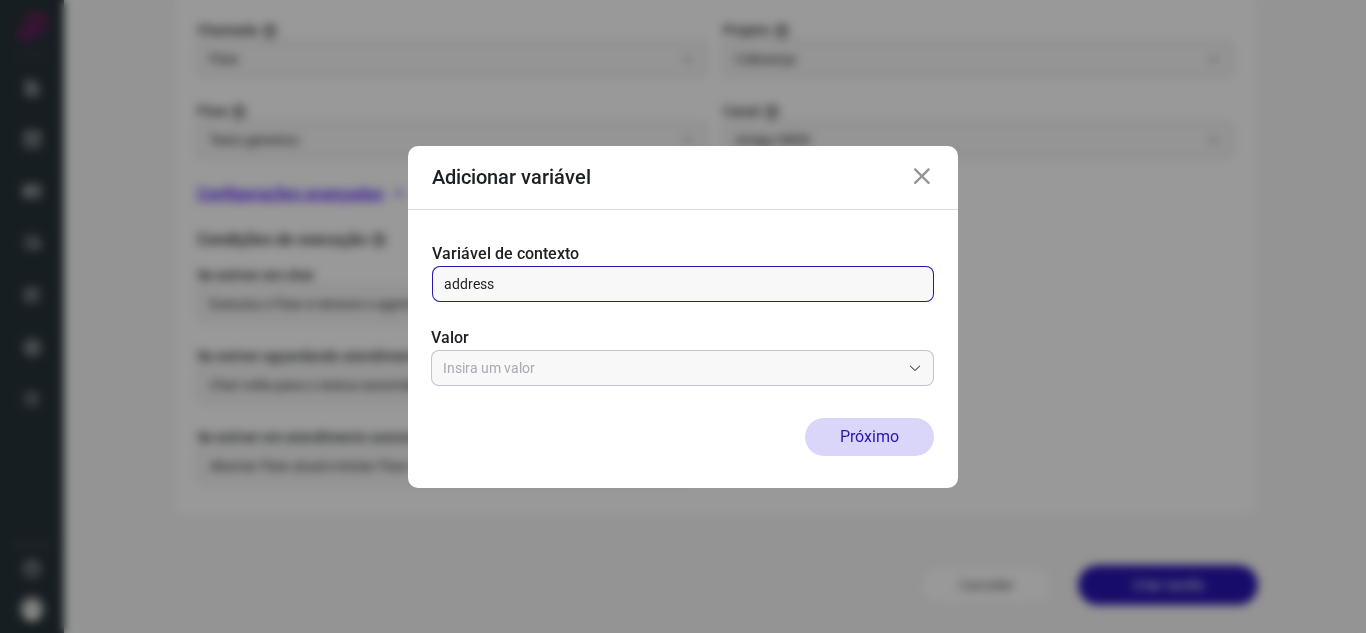 type on "address" 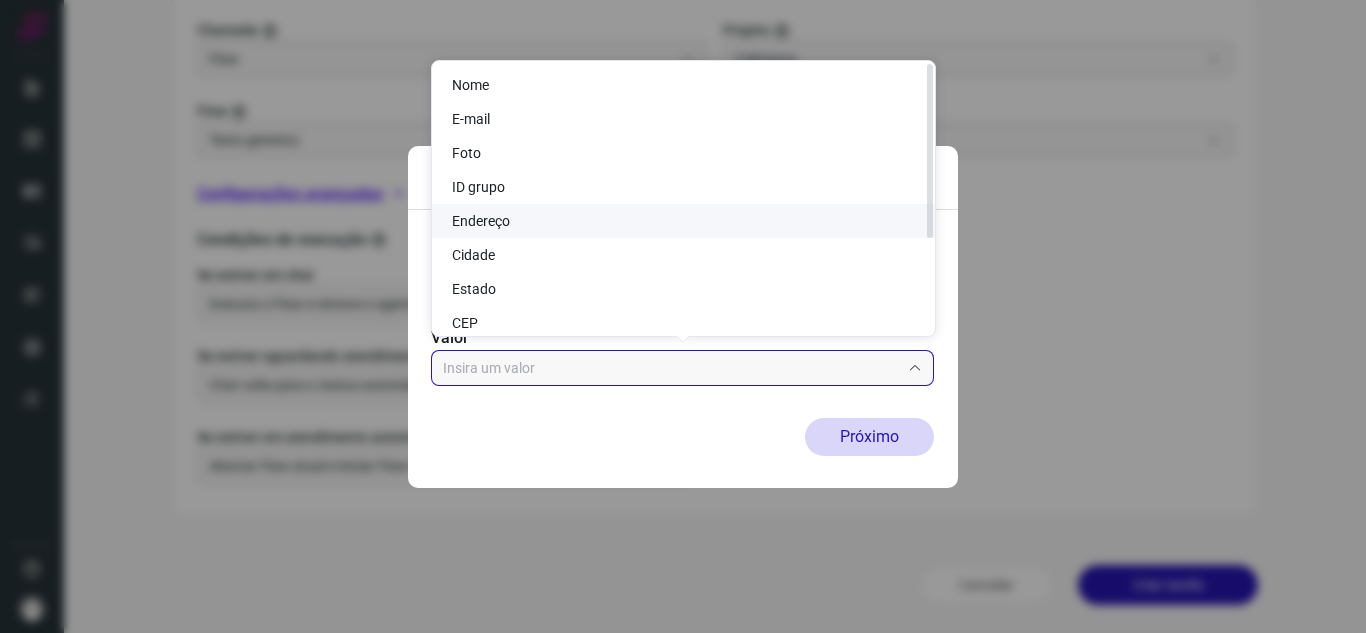 click on "Endereço" 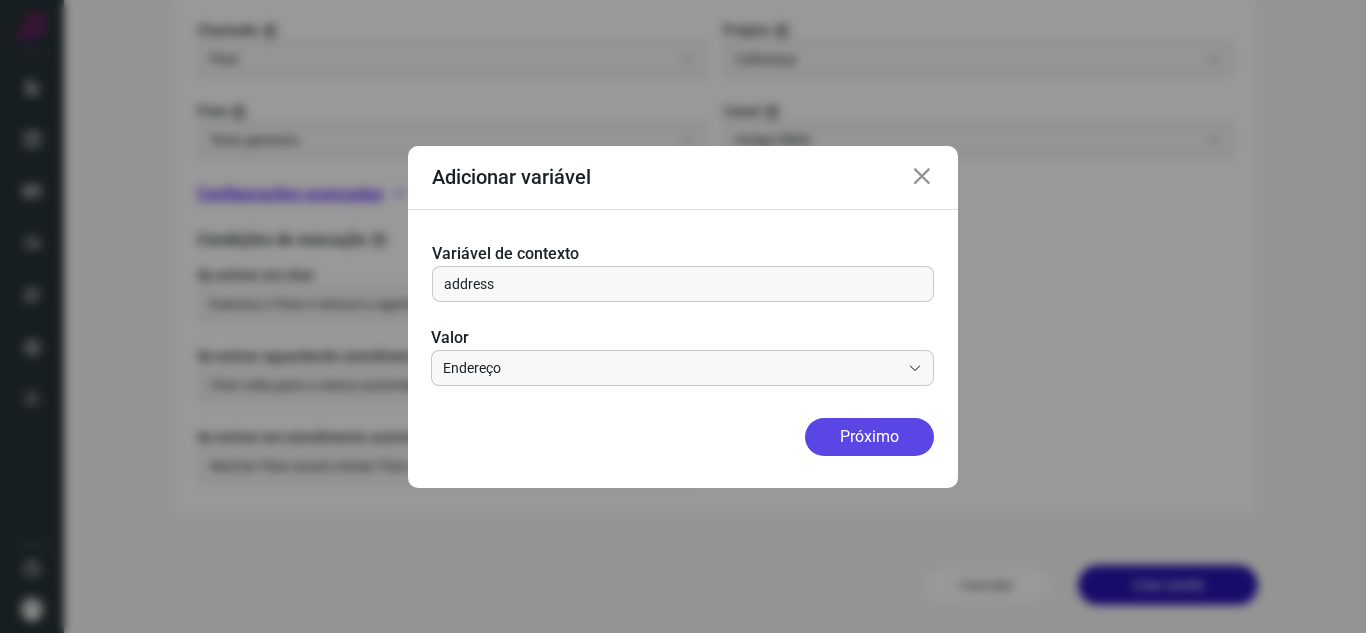 click on "Próximo" at bounding box center [869, 437] 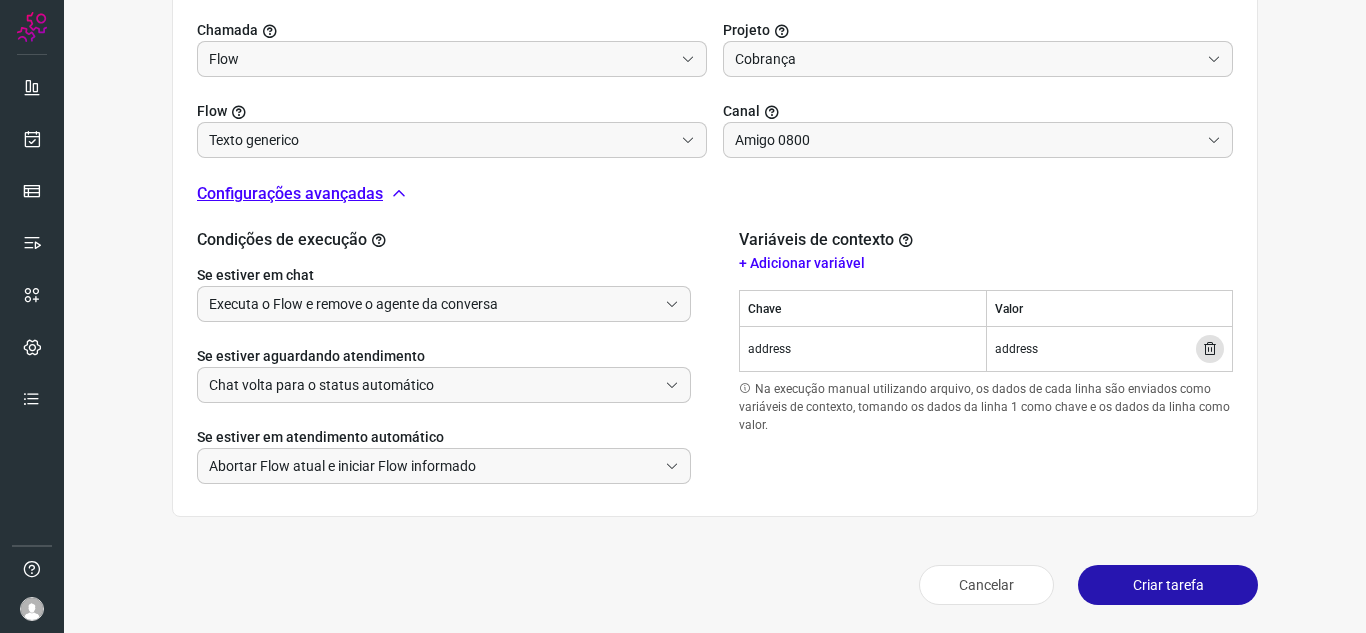 click on "Criar tarefa" at bounding box center [1168, 585] 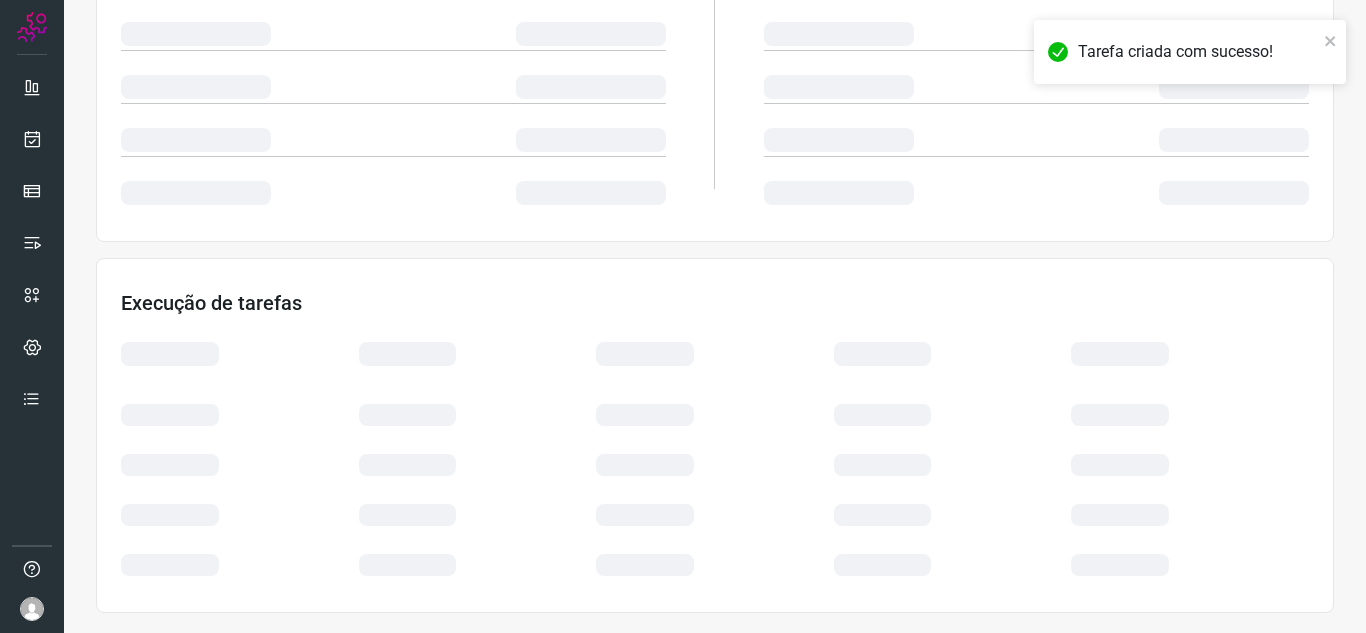 scroll, scrollTop: 400, scrollLeft: 0, axis: vertical 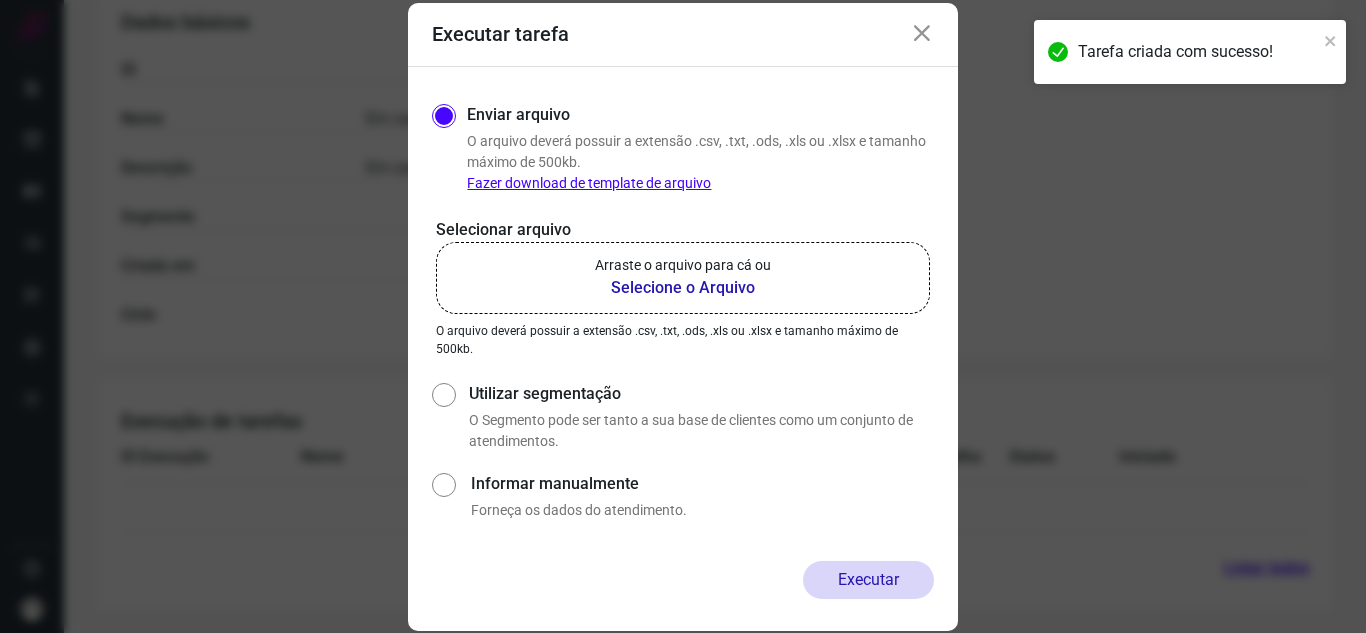 click on "Selecione o Arquivo" at bounding box center [683, 288] 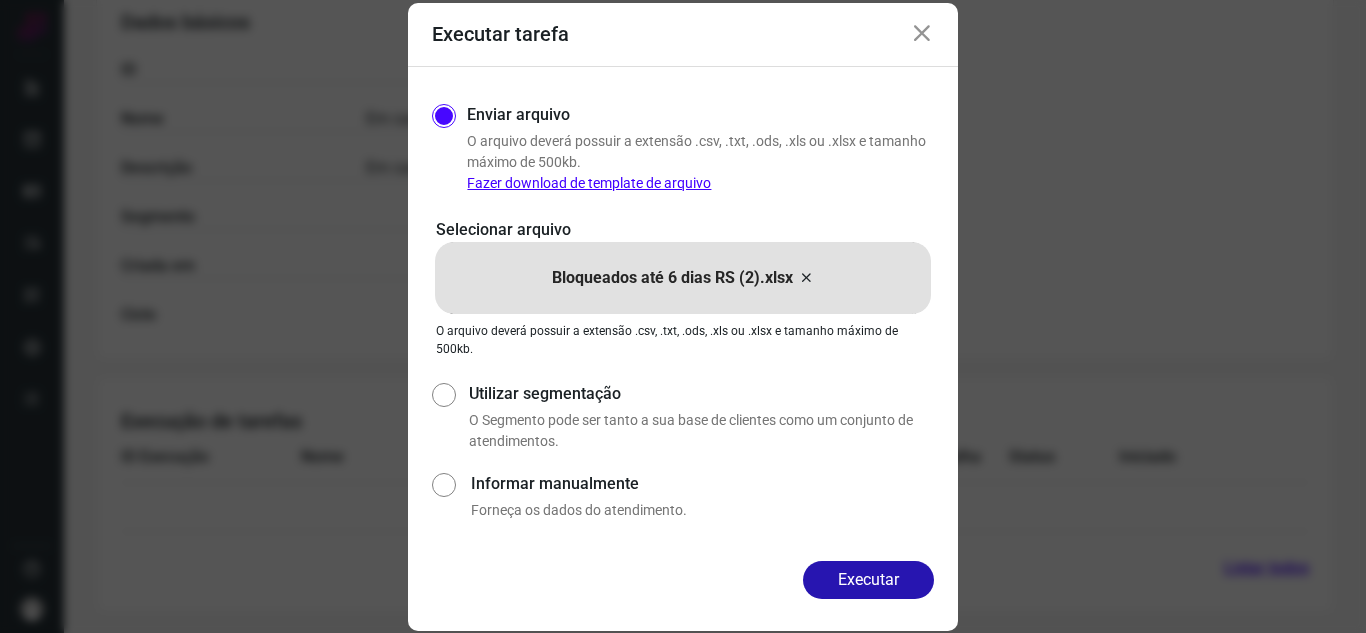 click at bounding box center (922, 34) 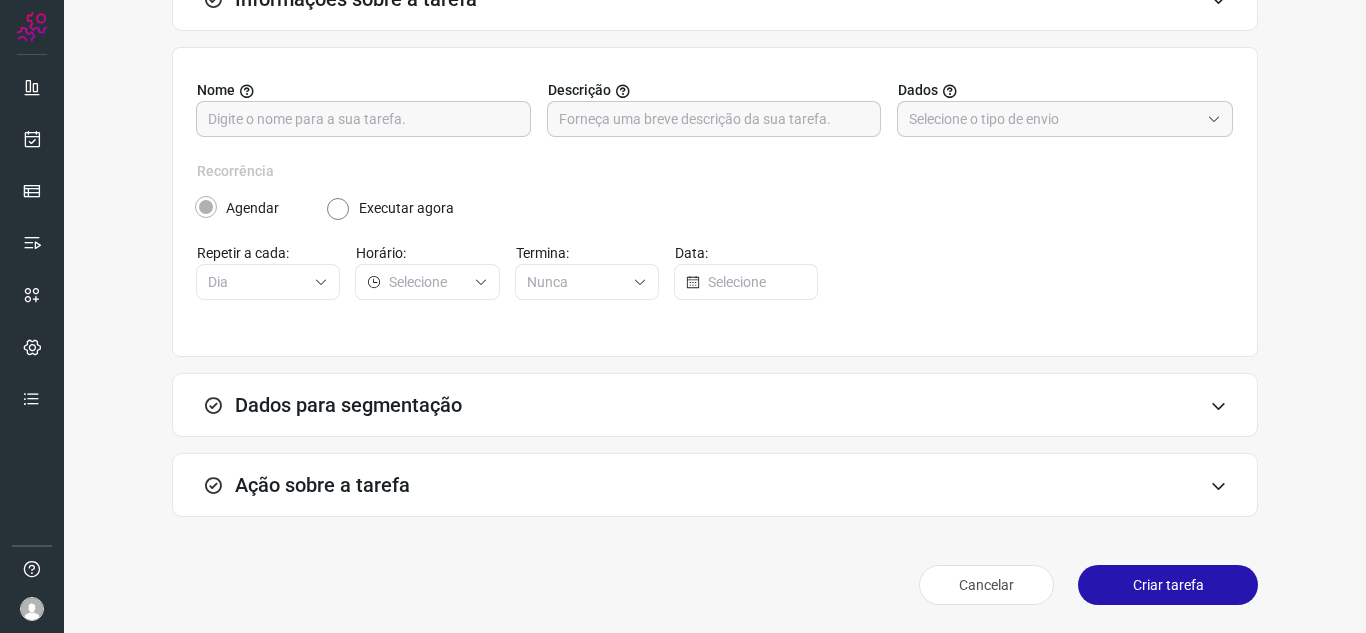 scroll, scrollTop: 162, scrollLeft: 0, axis: vertical 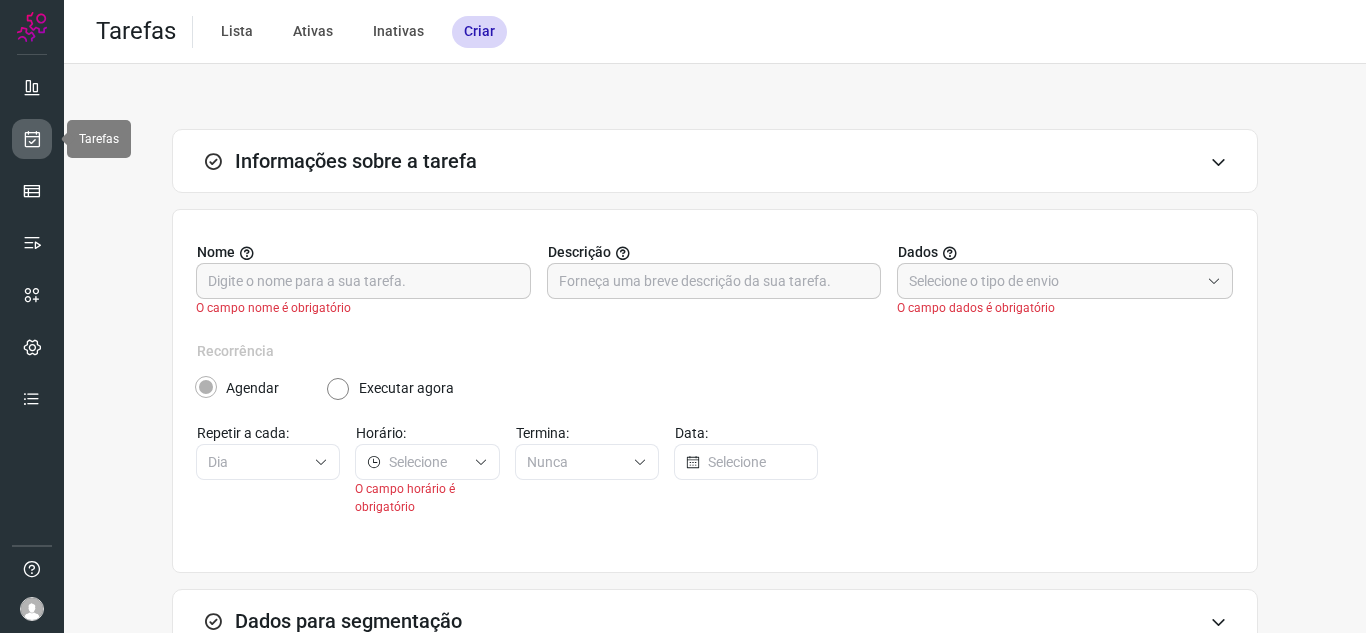 click at bounding box center (32, 139) 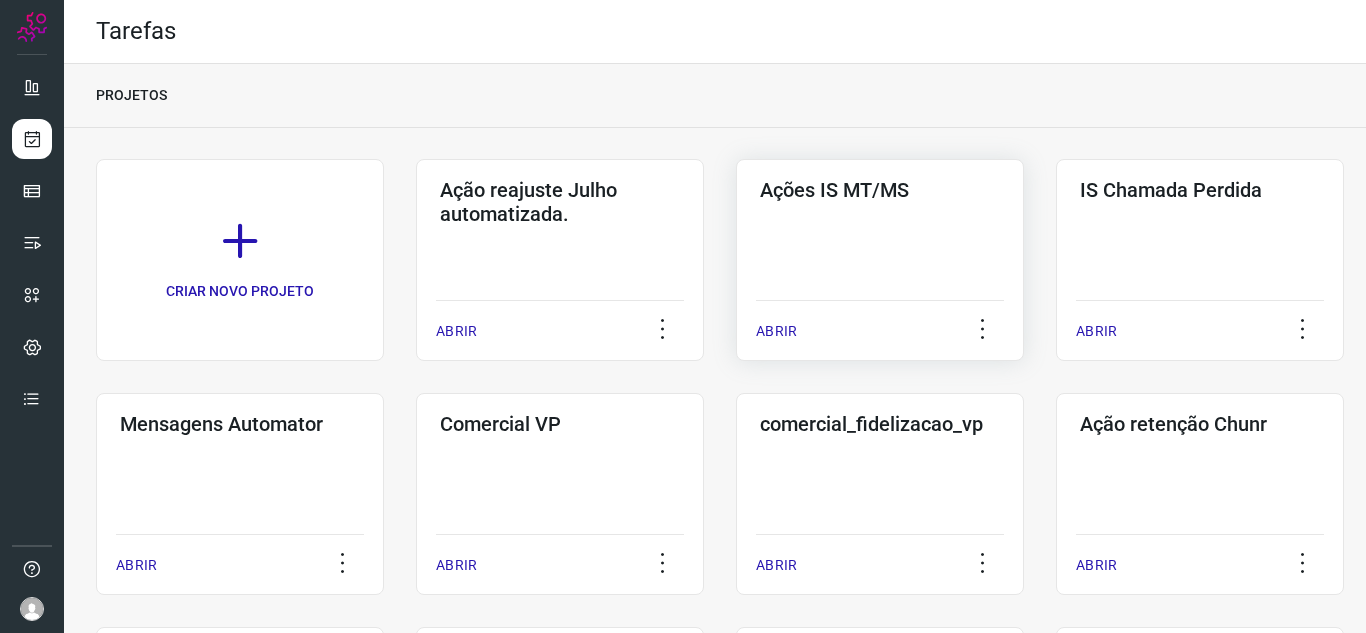 scroll, scrollTop: 400, scrollLeft: 0, axis: vertical 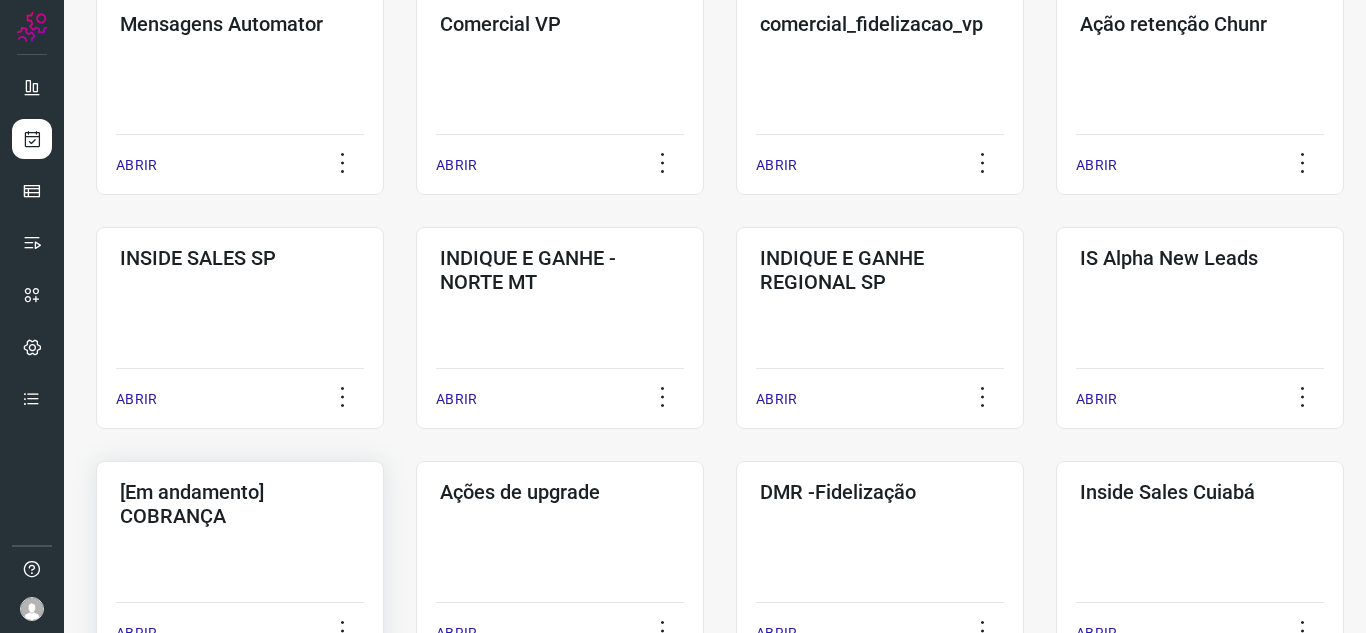 click on "[Em andamento] COBRANÇA" at bounding box center (240, 500) 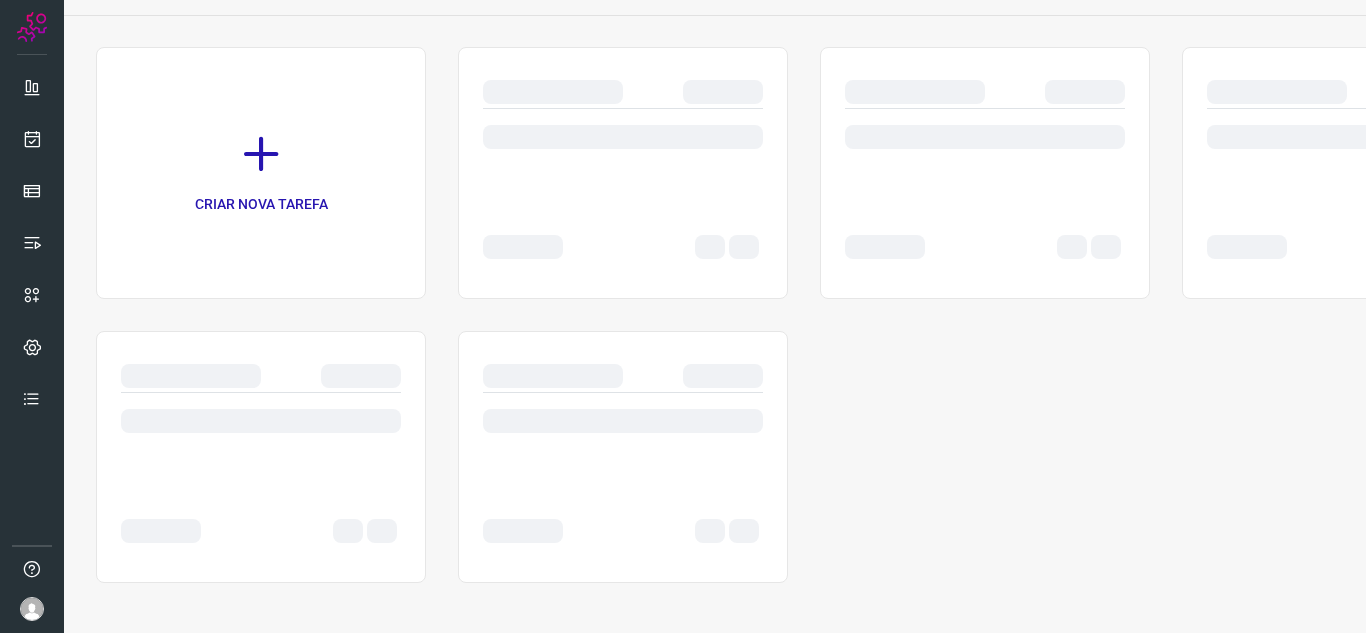 scroll, scrollTop: 112, scrollLeft: 0, axis: vertical 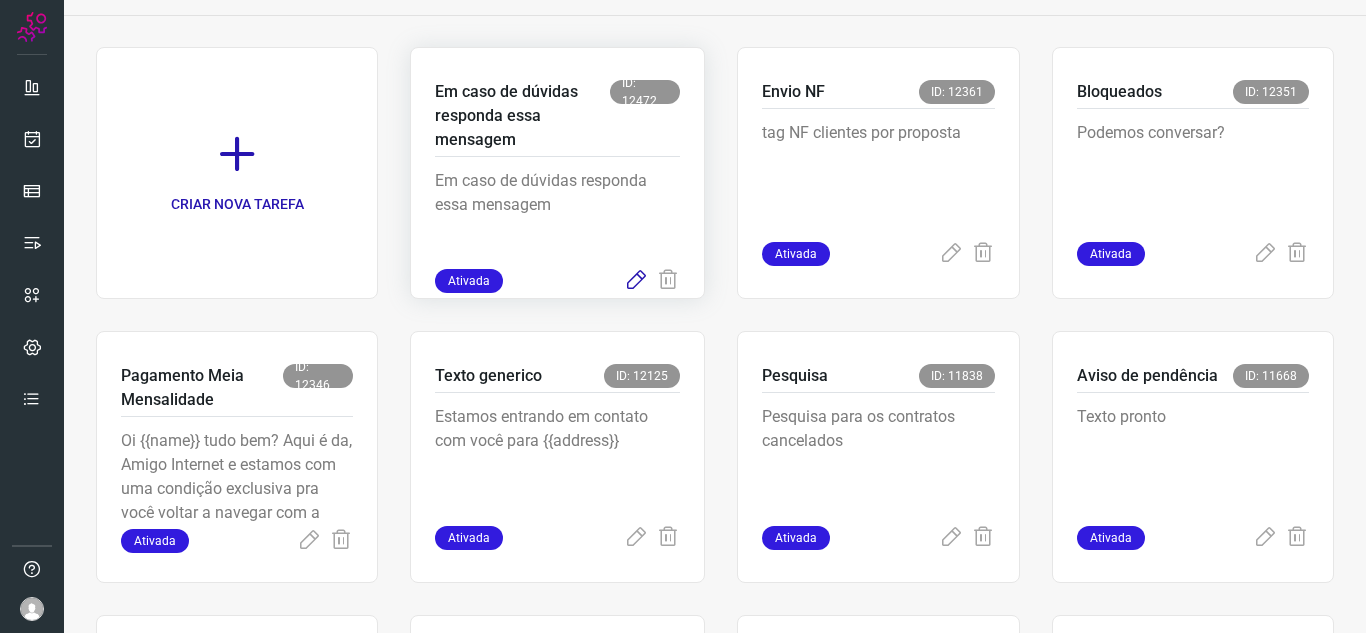click at bounding box center (636, 281) 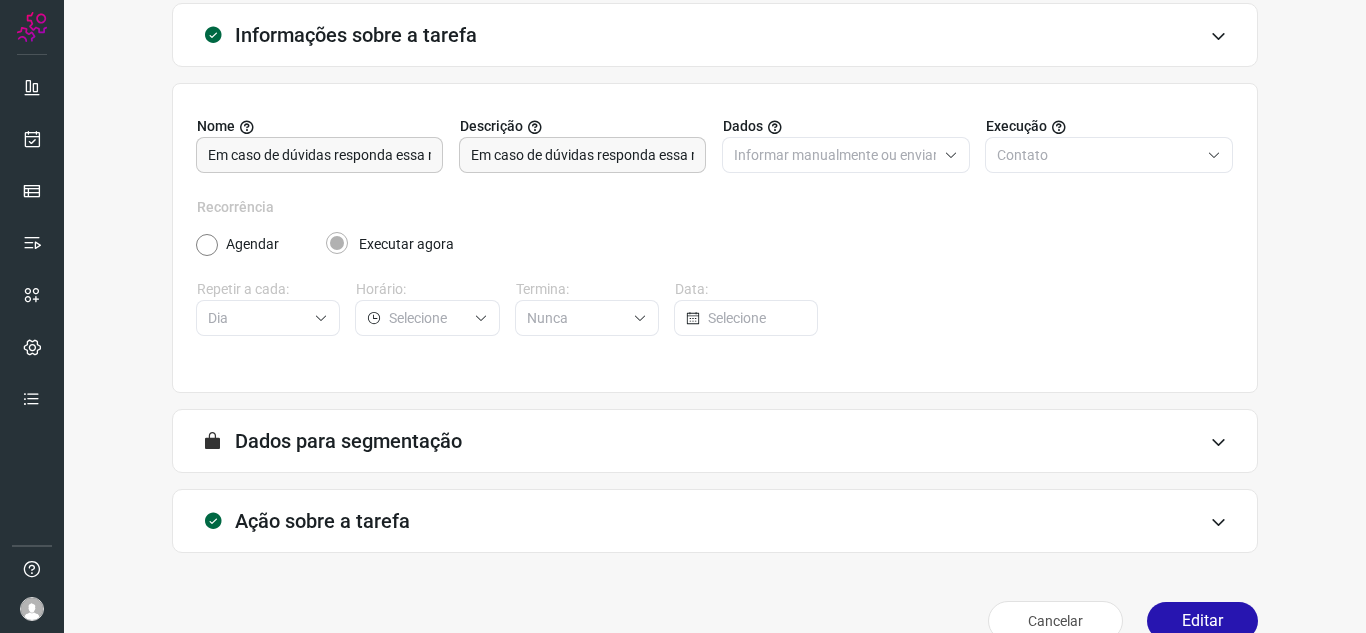 scroll, scrollTop: 148, scrollLeft: 0, axis: vertical 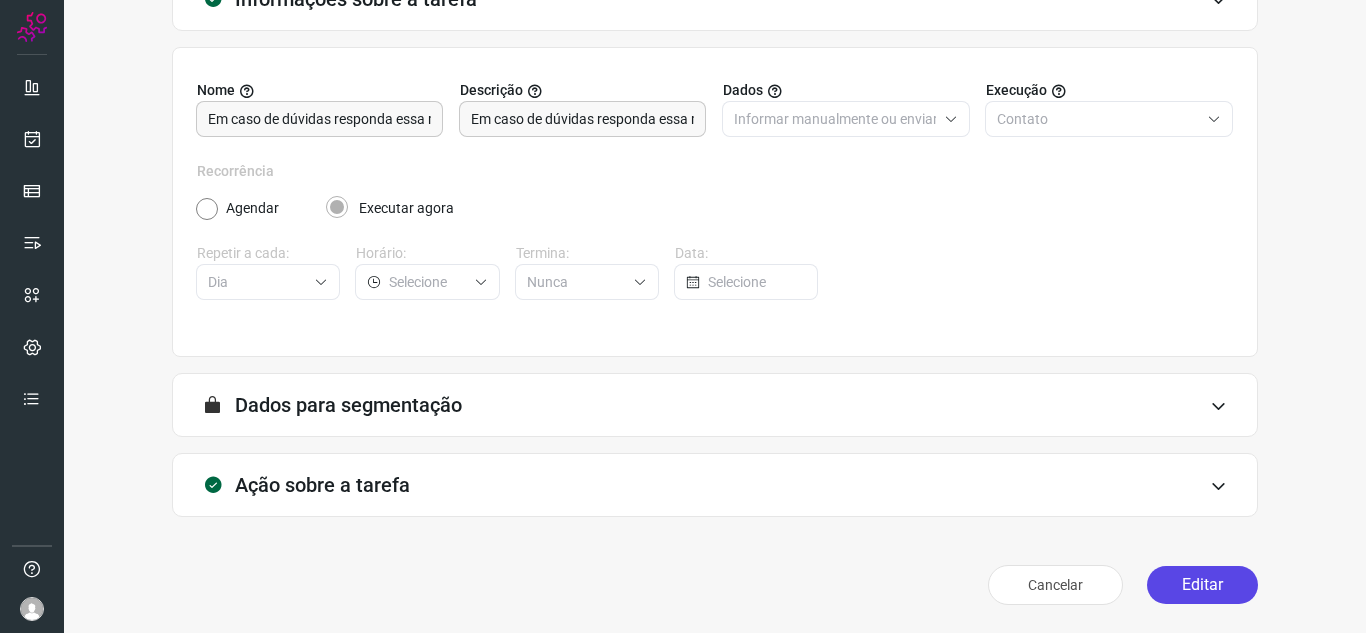 click on "Editar" at bounding box center [1202, 585] 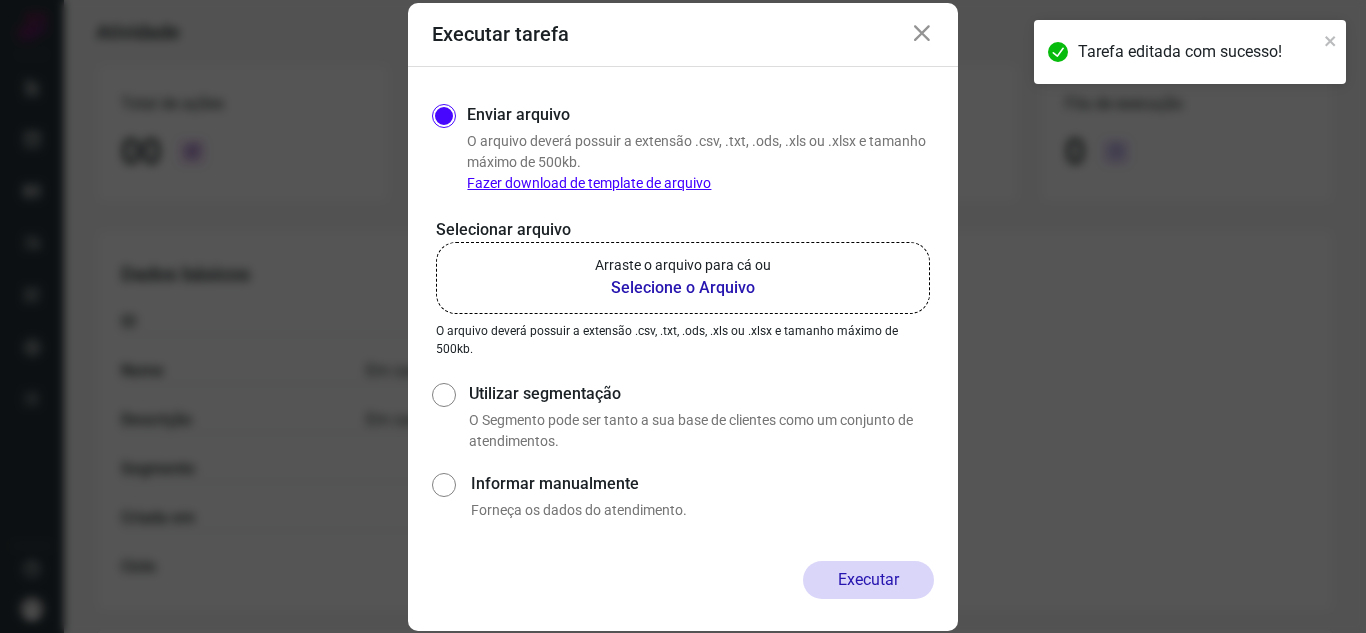 click on "Selecione o Arquivo" at bounding box center [683, 288] 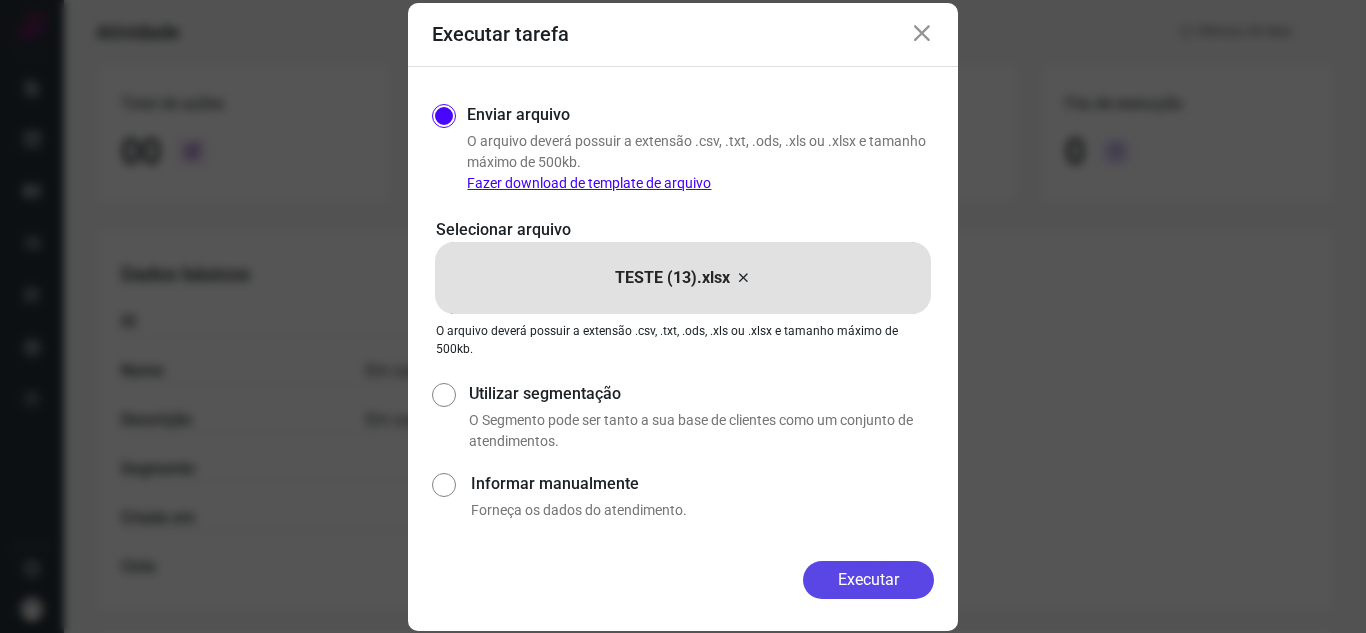 click on "Executar" at bounding box center [868, 580] 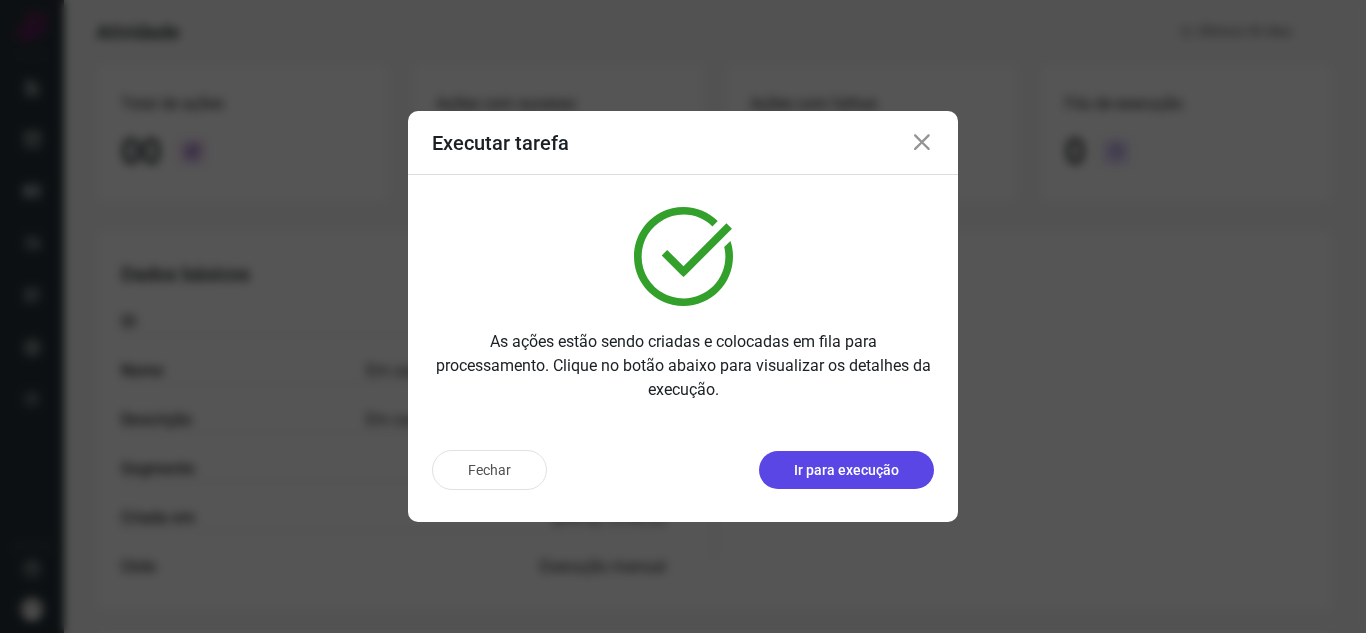 click on "Ir para execução" at bounding box center [846, 470] 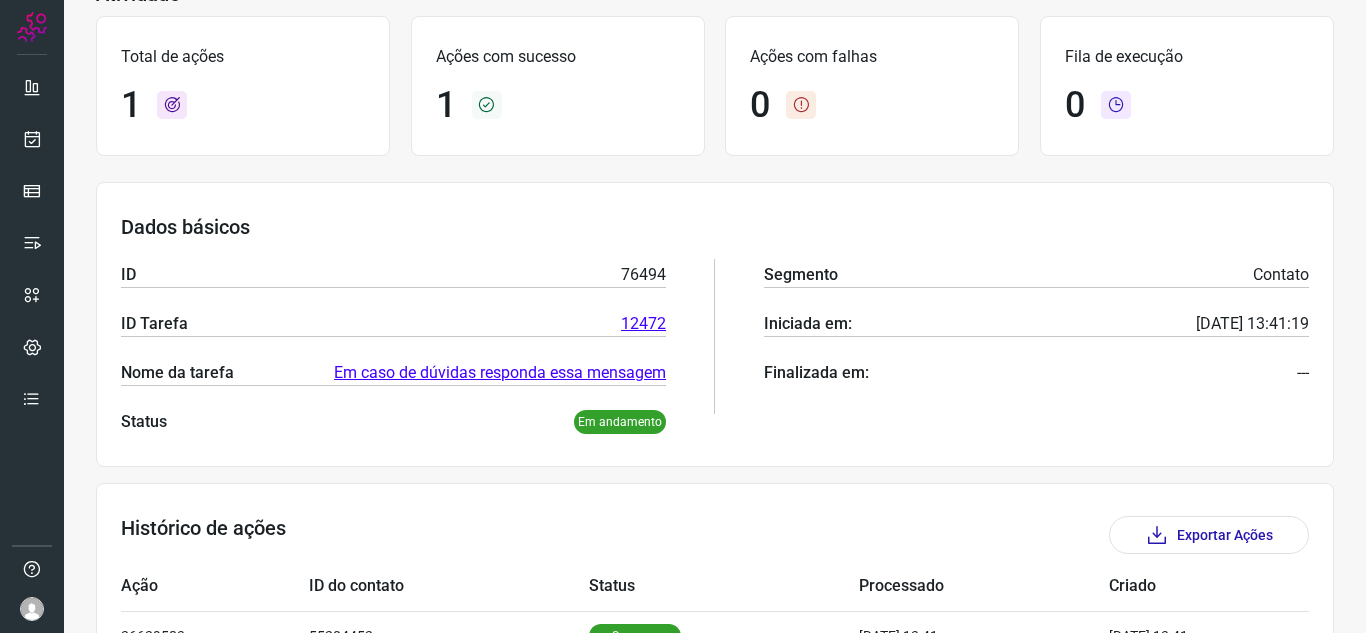 scroll, scrollTop: 241, scrollLeft: 0, axis: vertical 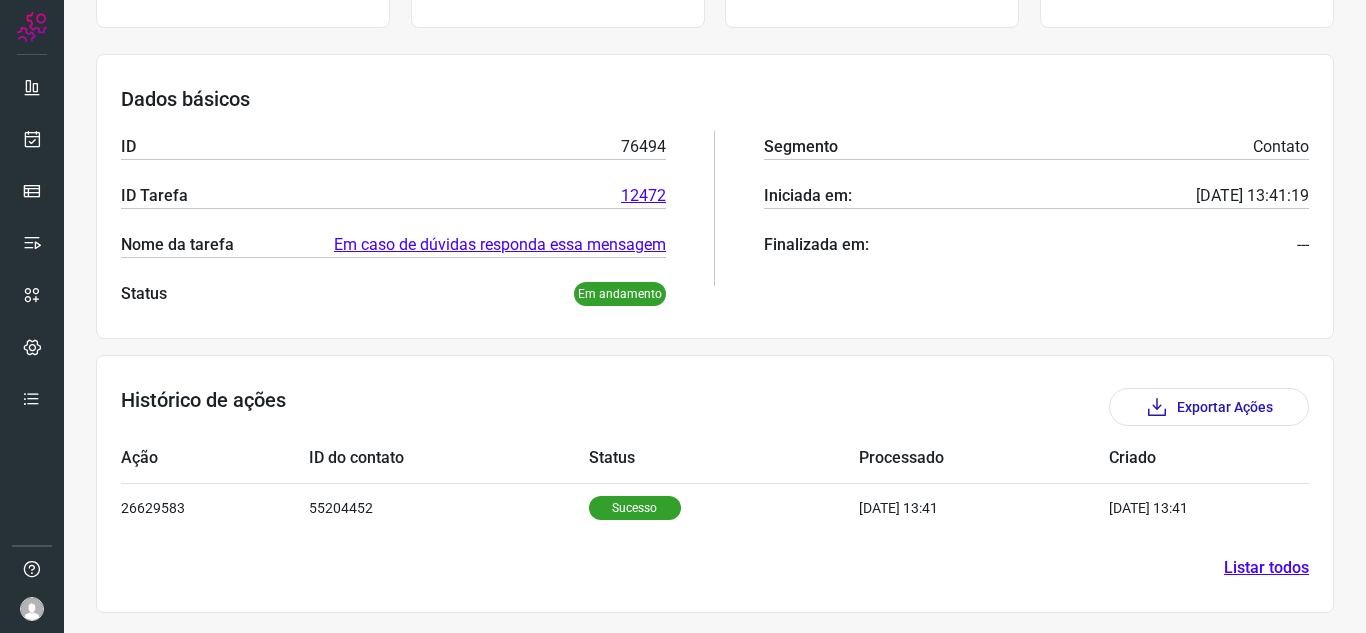 click on "Listar todos" at bounding box center (1266, 568) 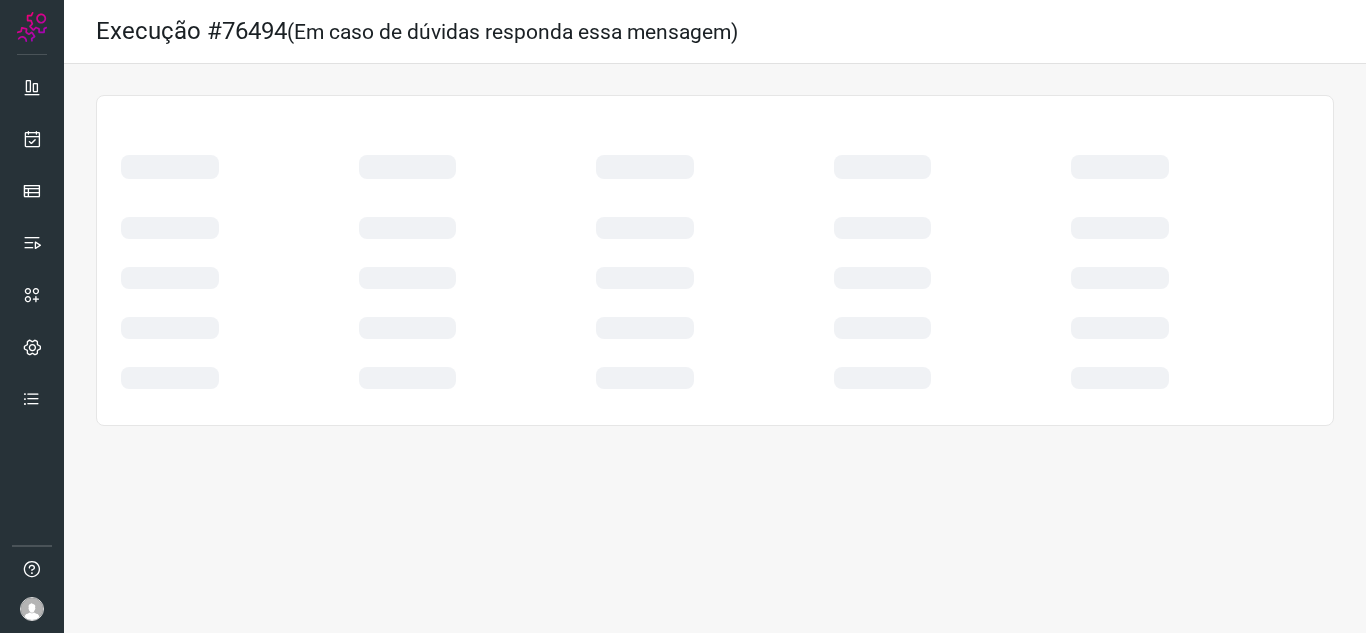 scroll, scrollTop: 0, scrollLeft: 0, axis: both 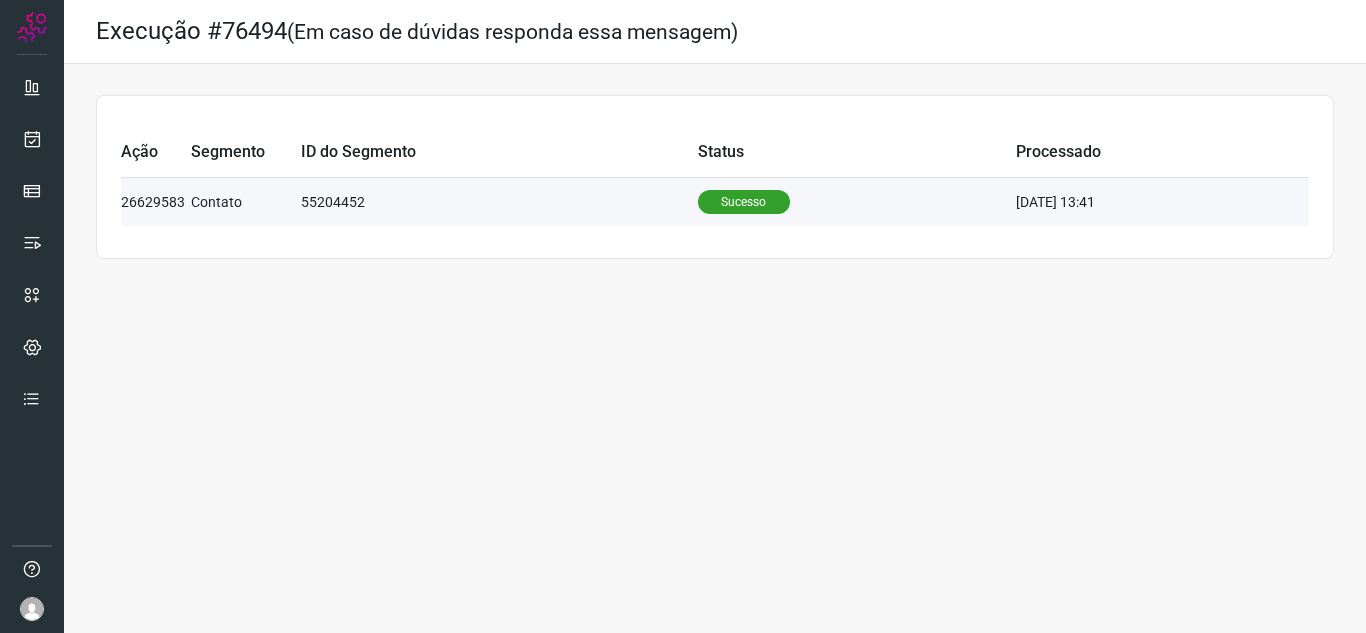 click on "55204452" at bounding box center [499, 201] 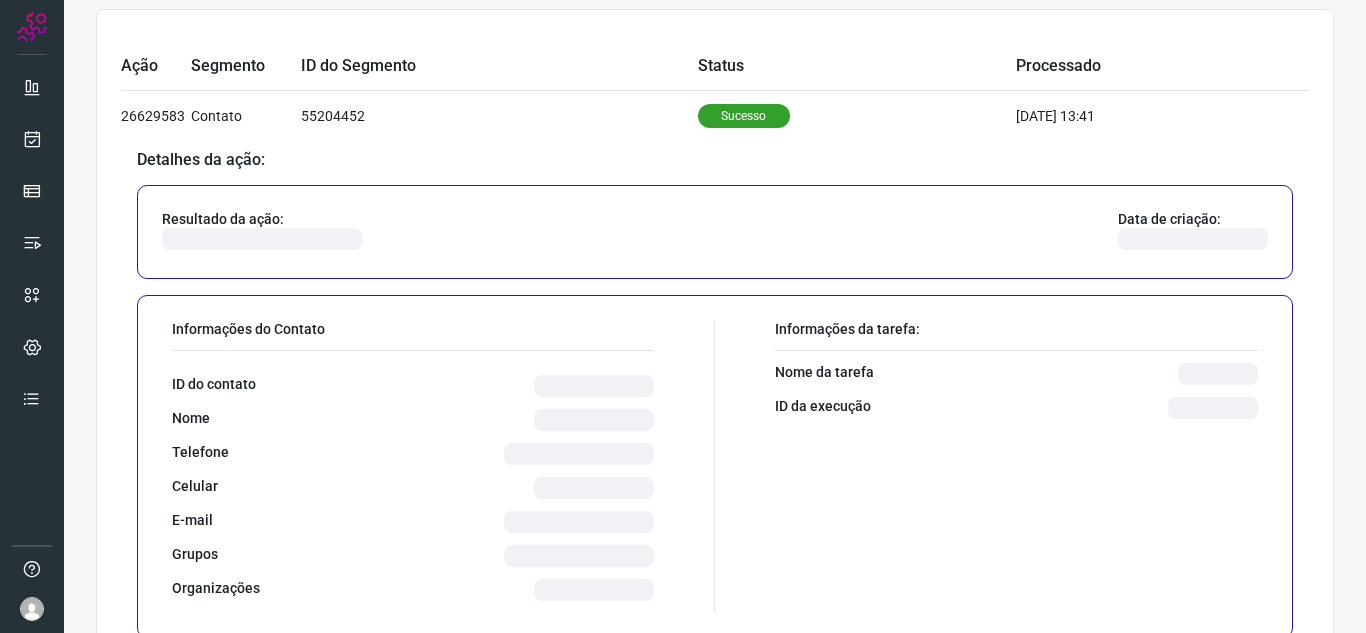 scroll, scrollTop: 61, scrollLeft: 0, axis: vertical 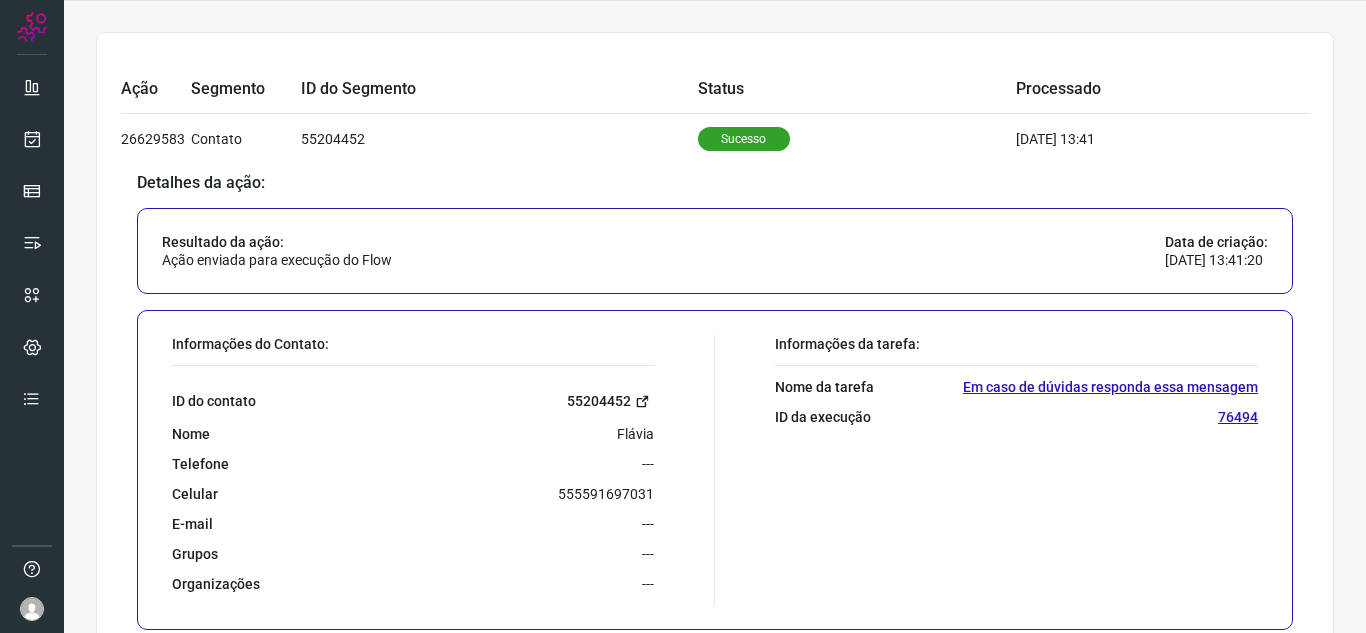click on "55204452" at bounding box center [610, 401] 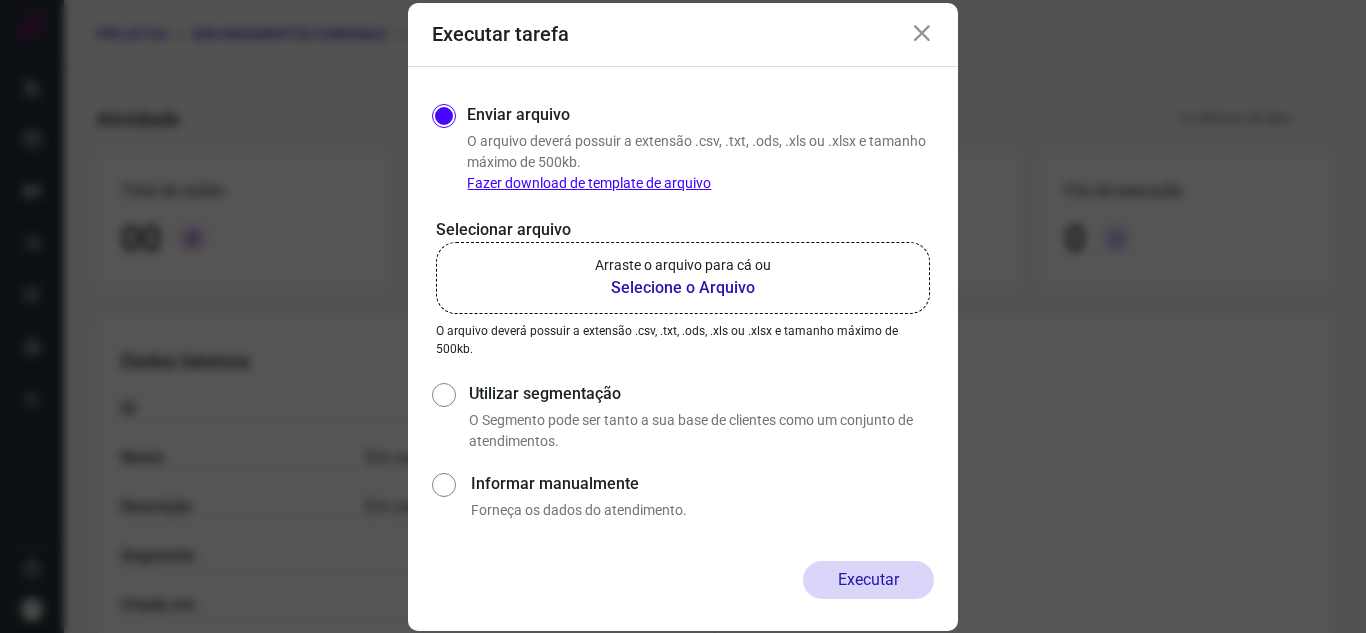 click on "Selecione o Arquivo" at bounding box center (683, 288) 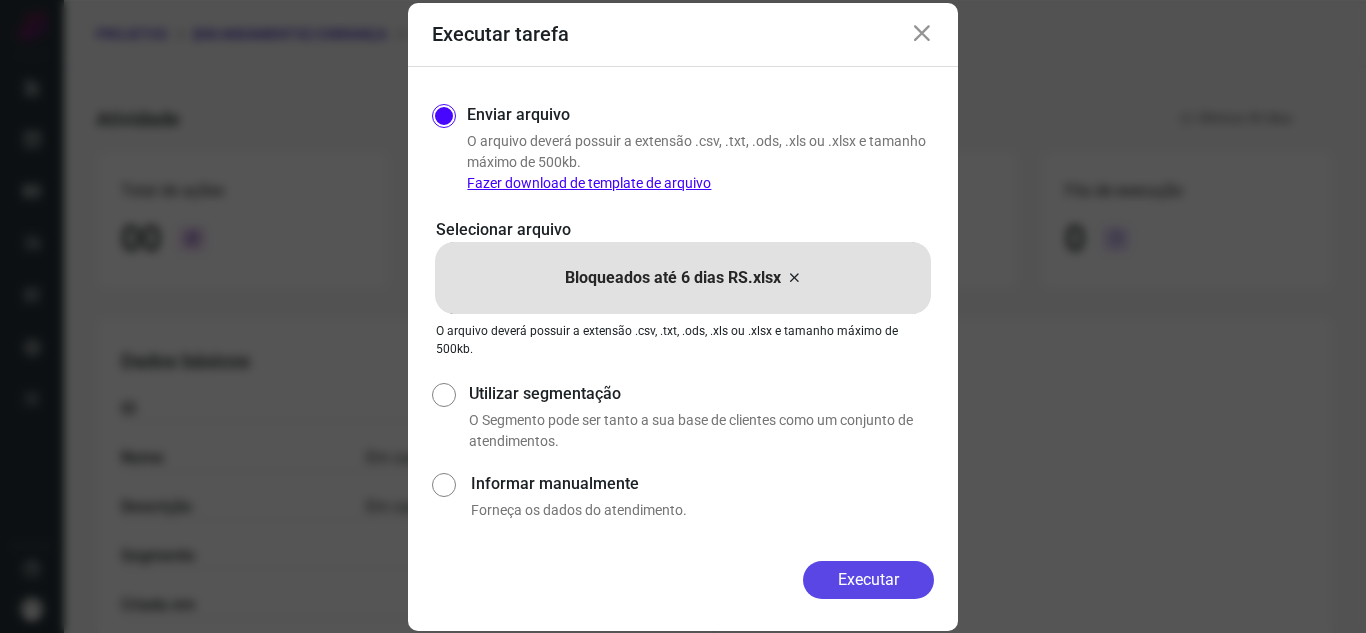 click on "Executar" at bounding box center (868, 580) 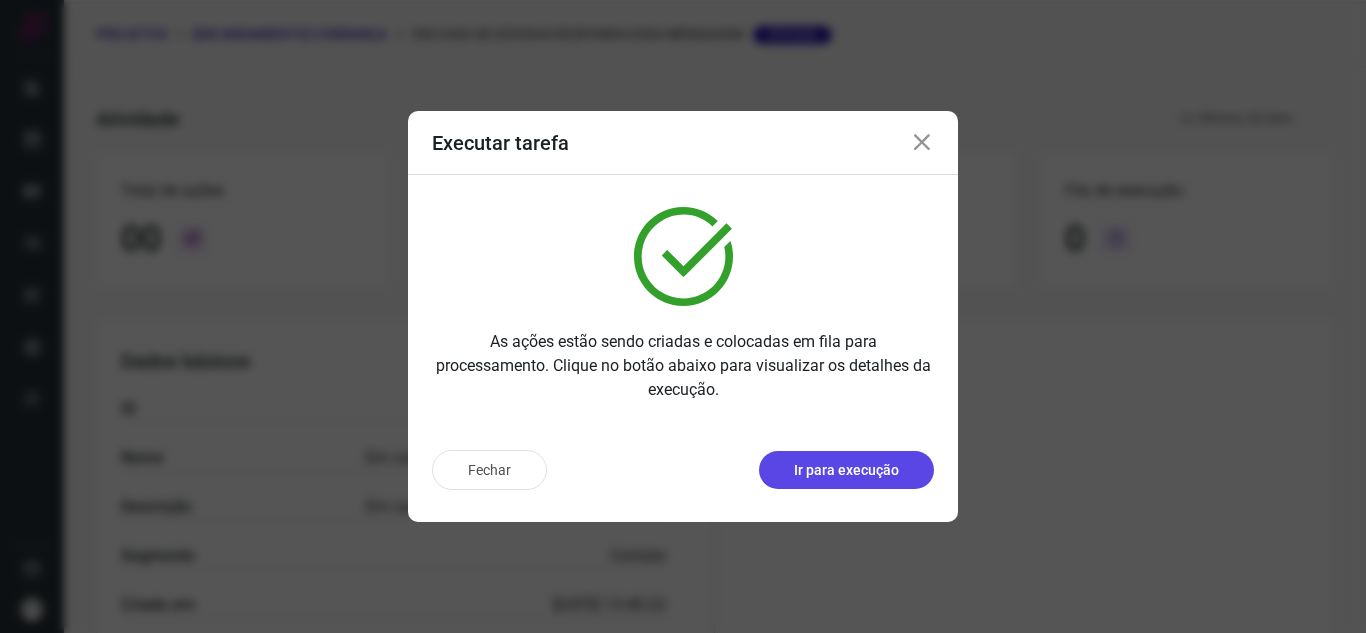 click on "Ir para execução" at bounding box center (846, 470) 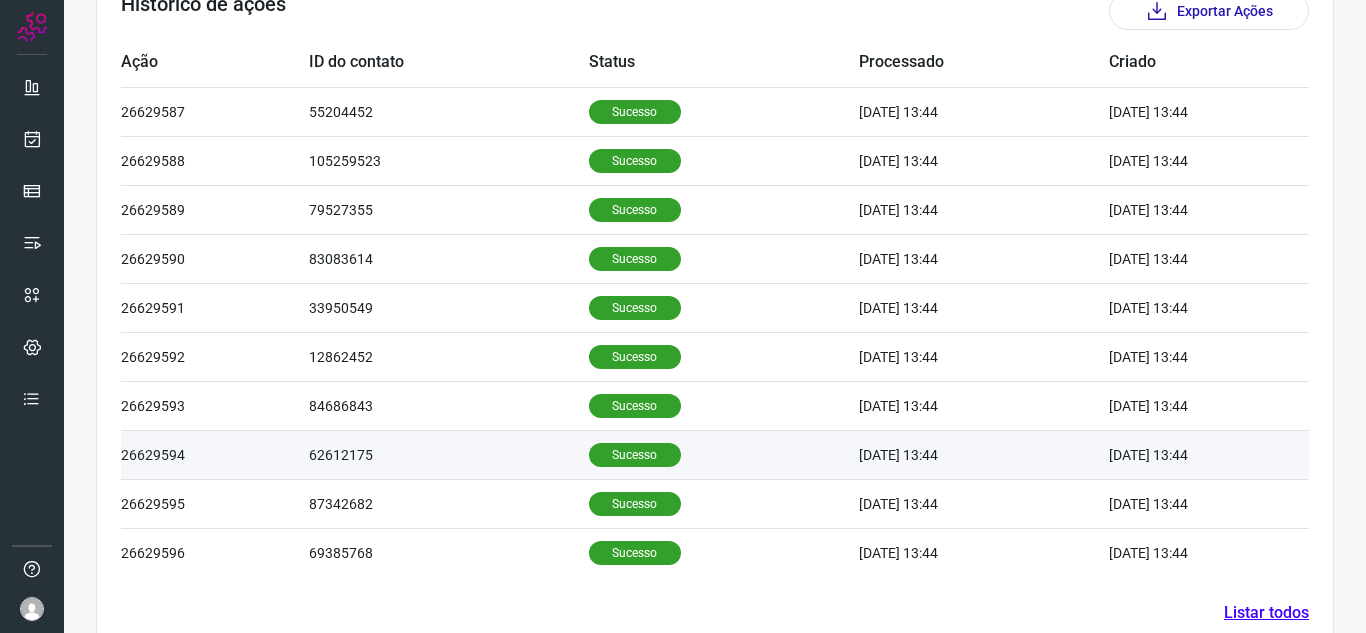 scroll, scrollTop: 682, scrollLeft: 0, axis: vertical 